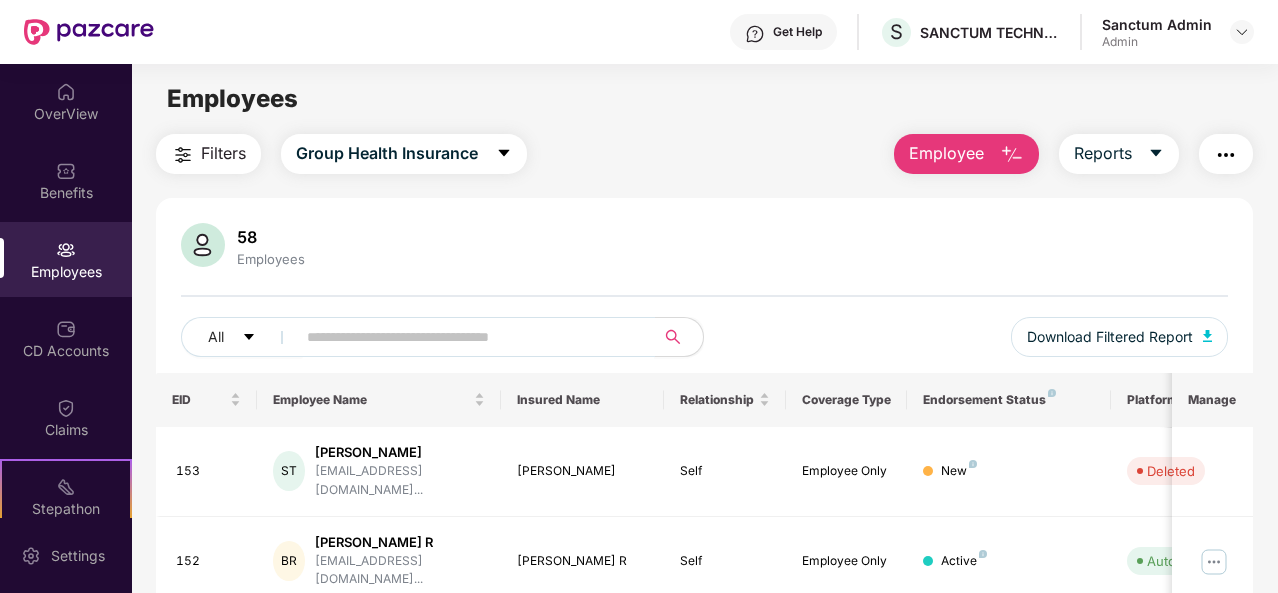 scroll, scrollTop: 0, scrollLeft: 0, axis: both 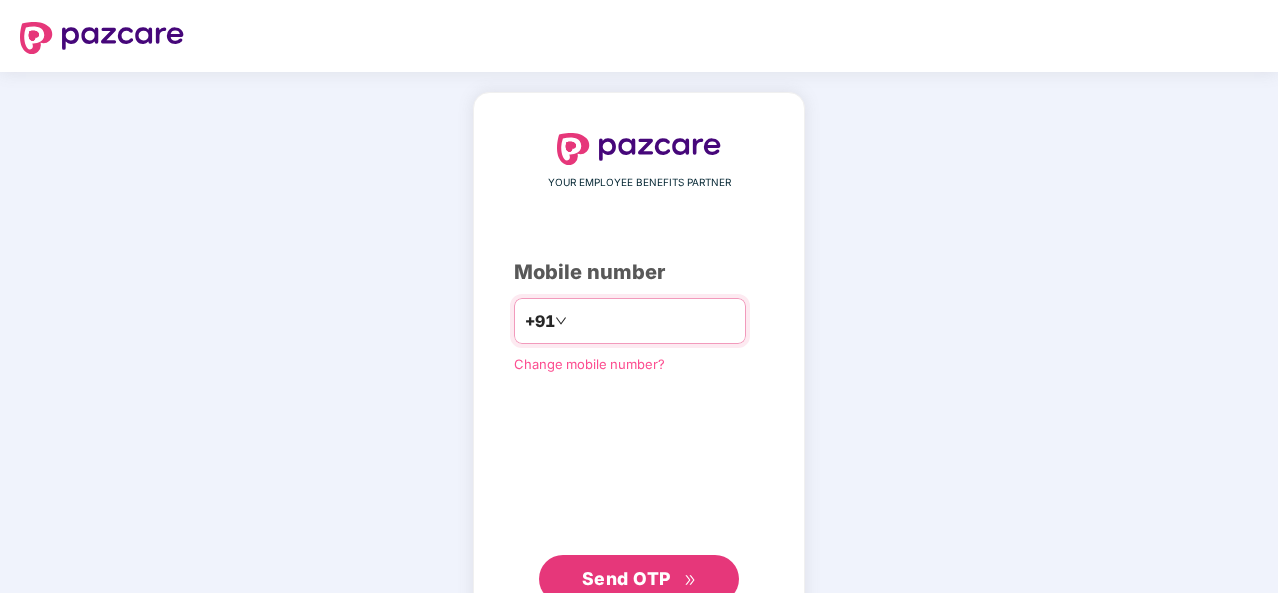 type on "**********" 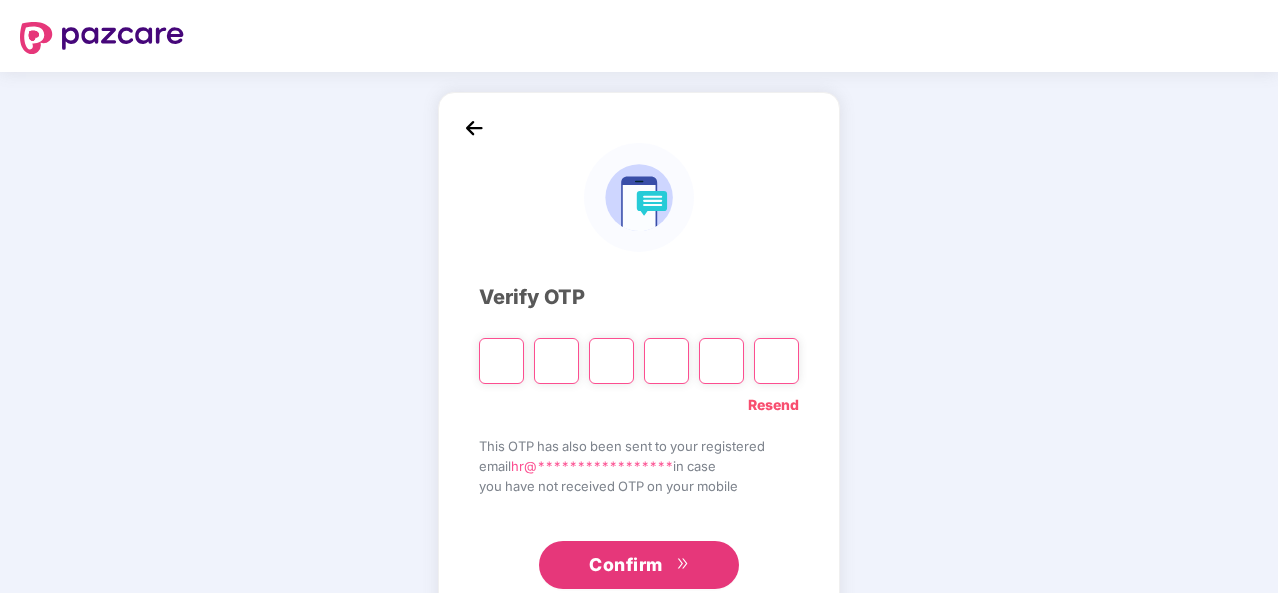 type on "*" 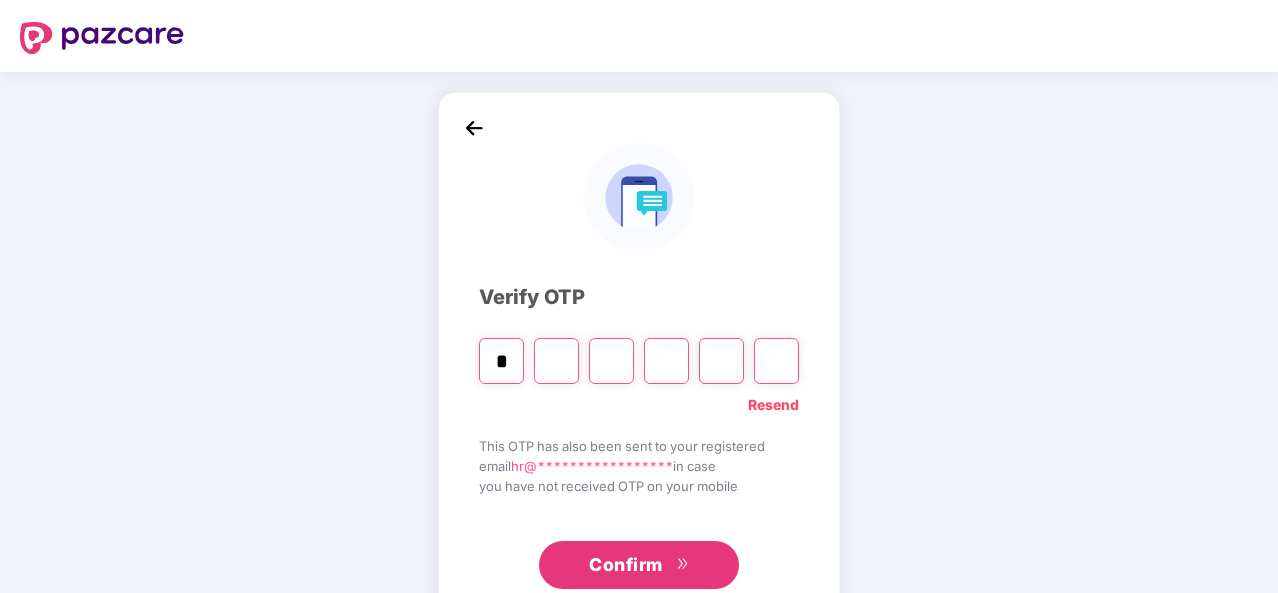 type on "*" 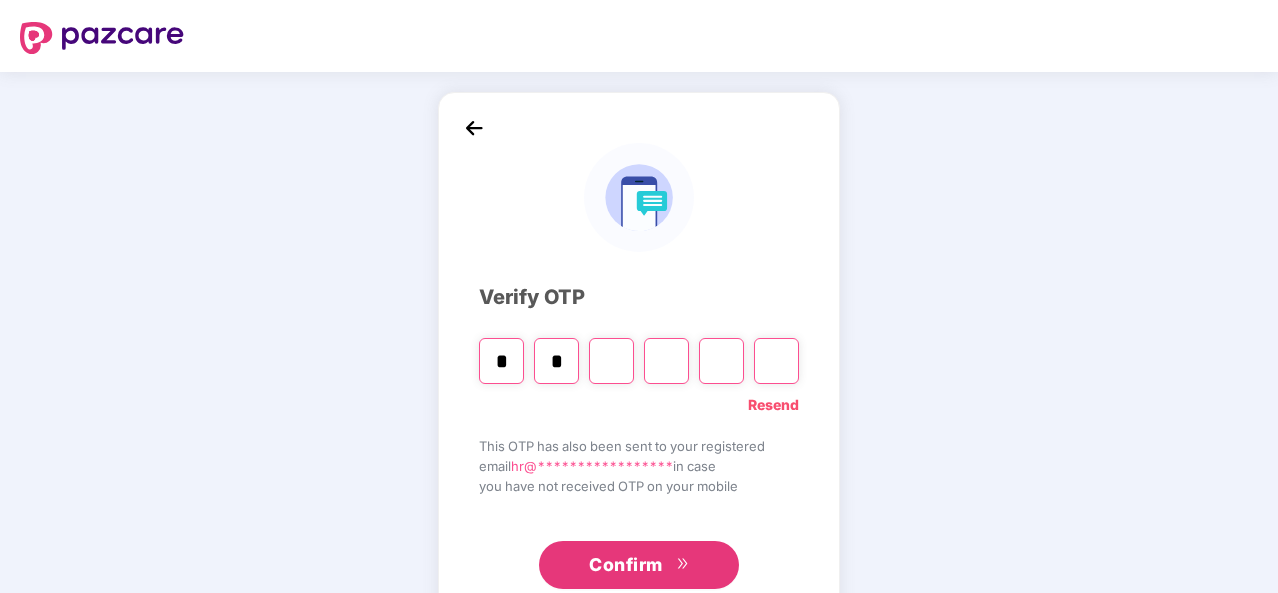 type on "*" 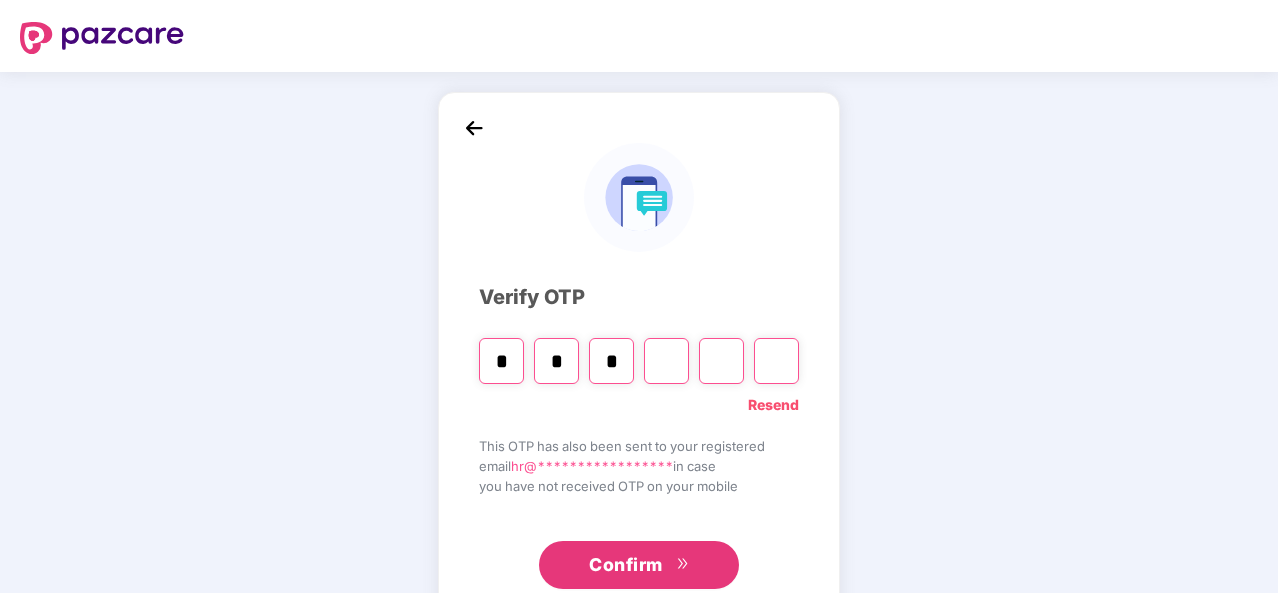 type on "*" 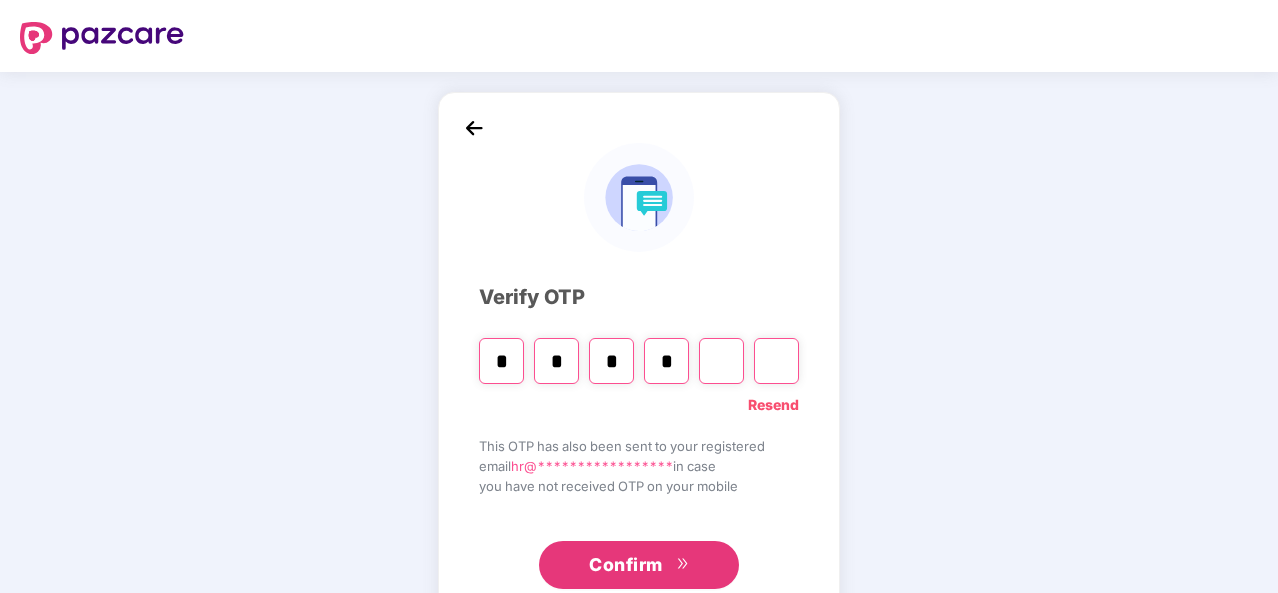 type on "*" 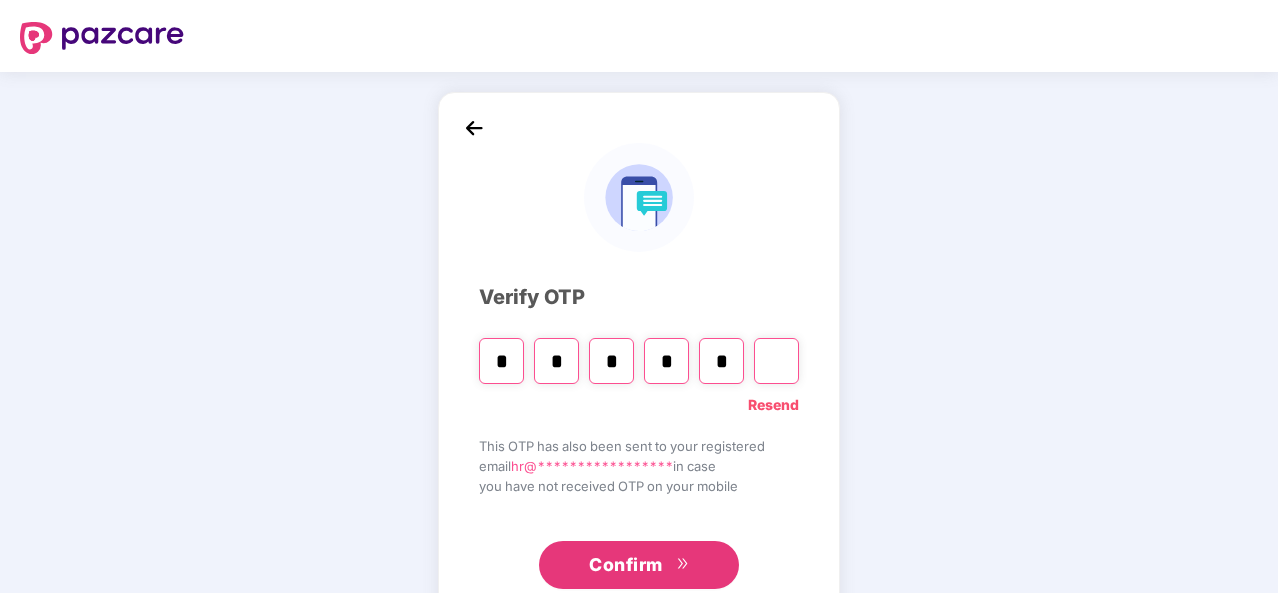 type on "*" 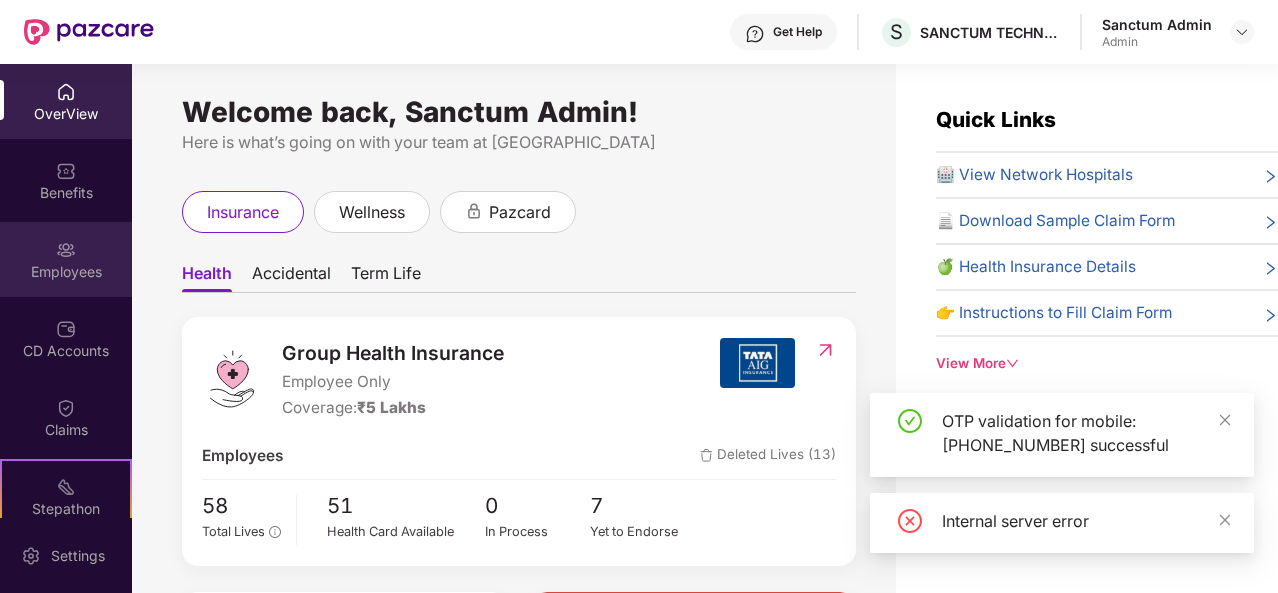 click on "Employees" at bounding box center (66, 272) 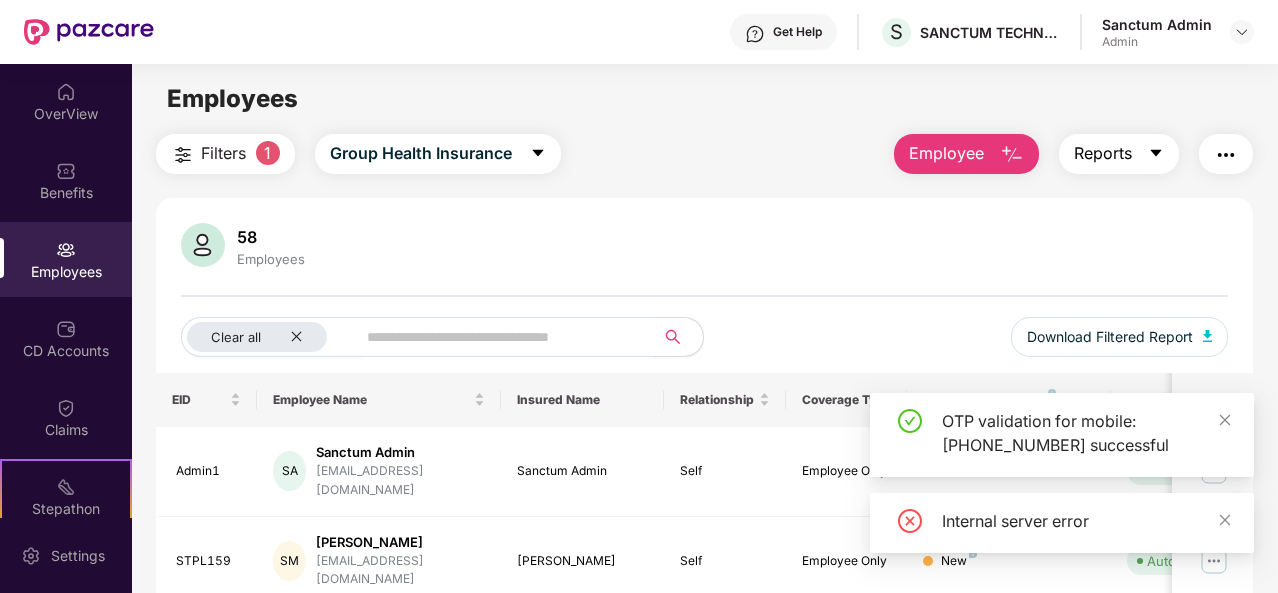 click 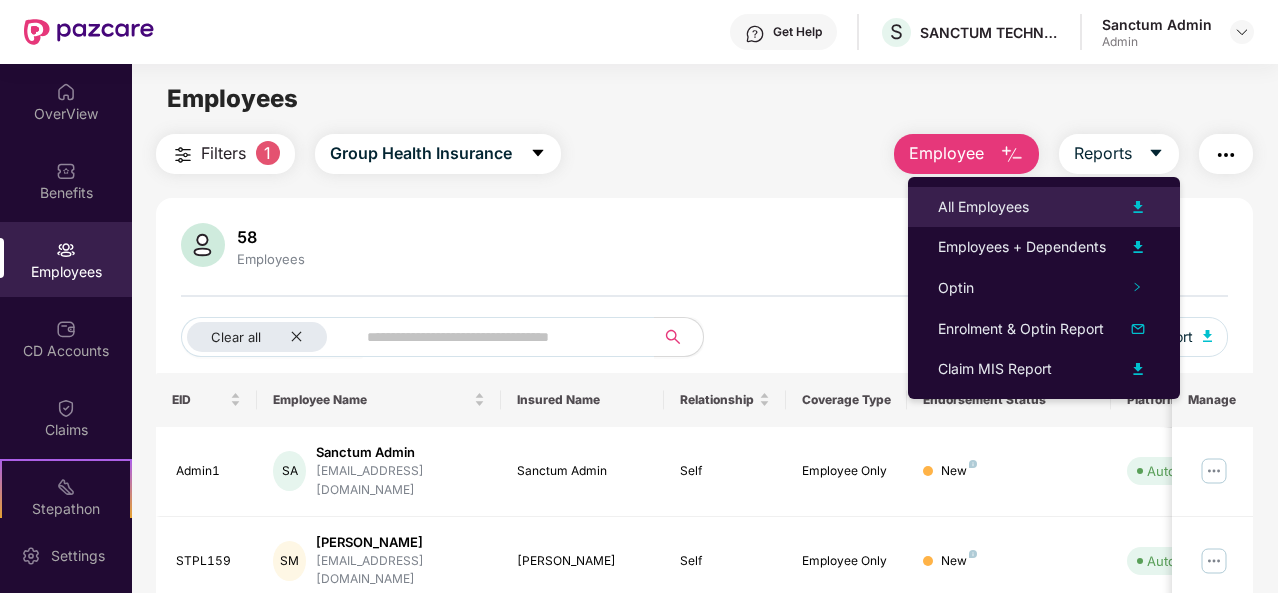 click at bounding box center [1138, 207] 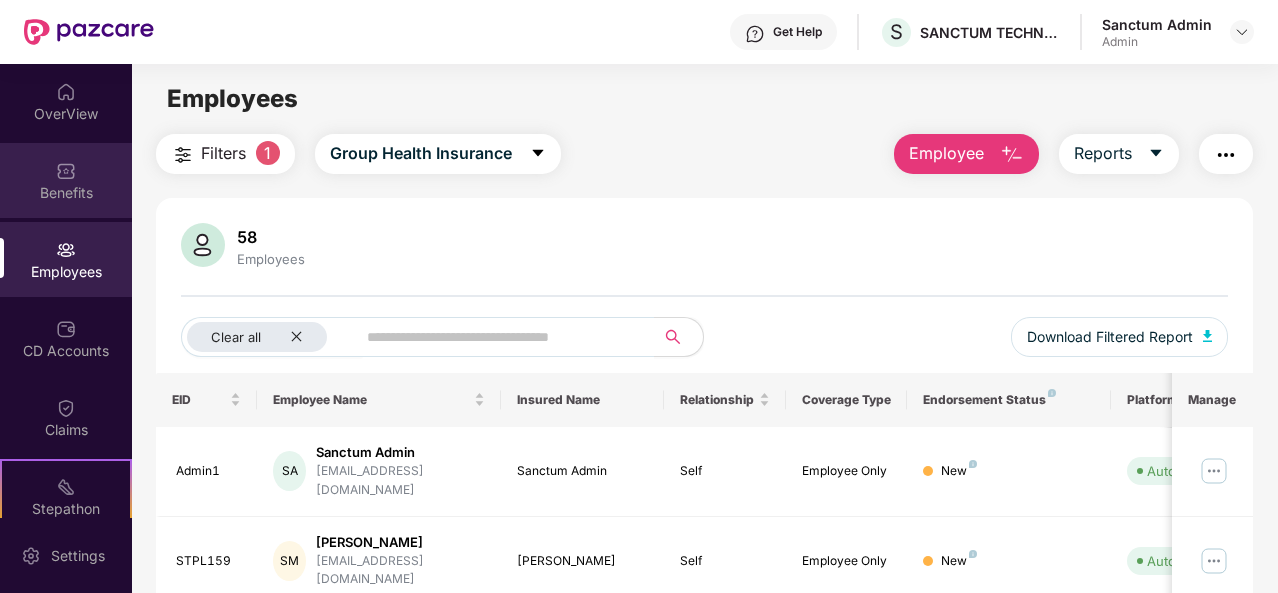 click on "Benefits" at bounding box center [66, 193] 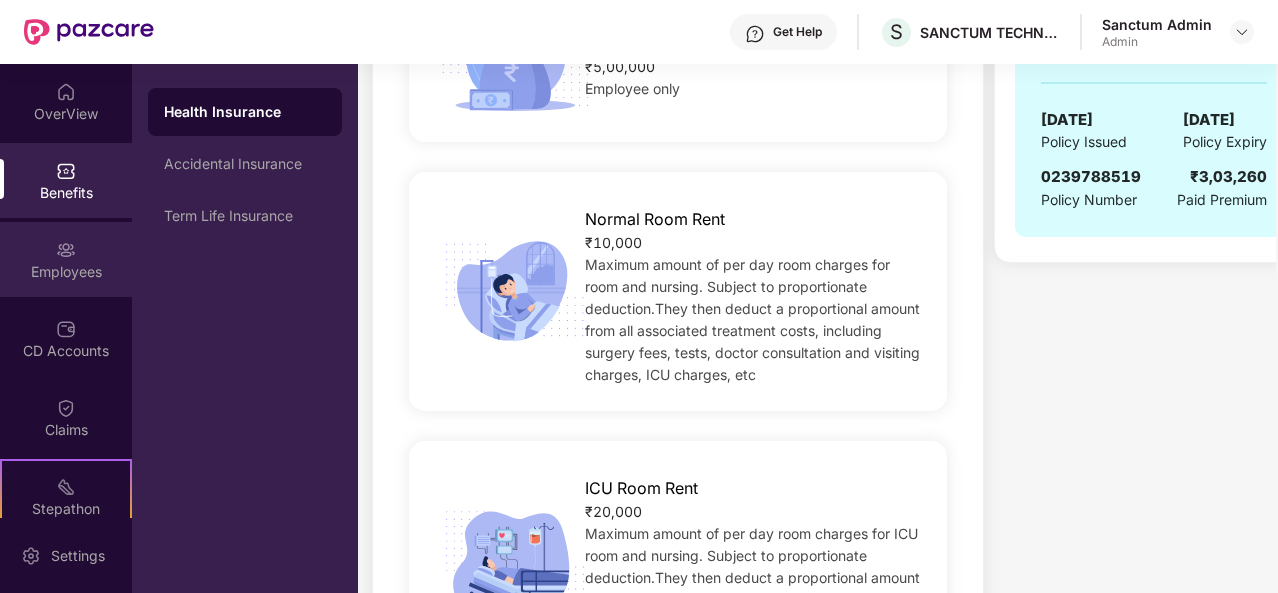scroll, scrollTop: 0, scrollLeft: 0, axis: both 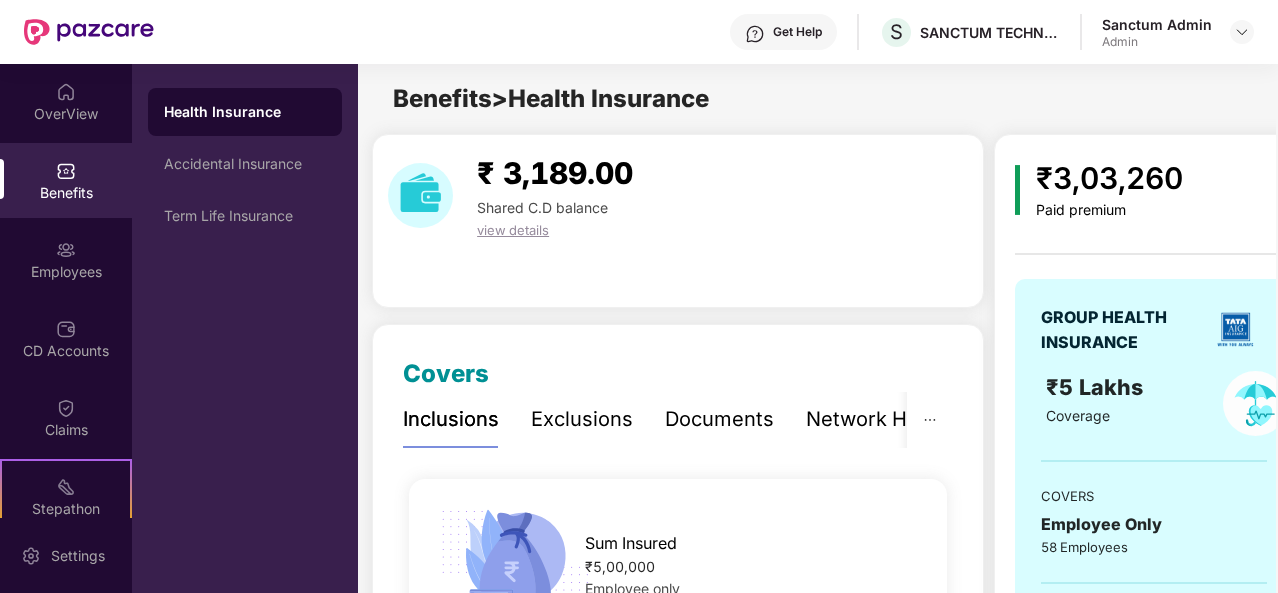 click on "Health Insurance" at bounding box center (245, 112) 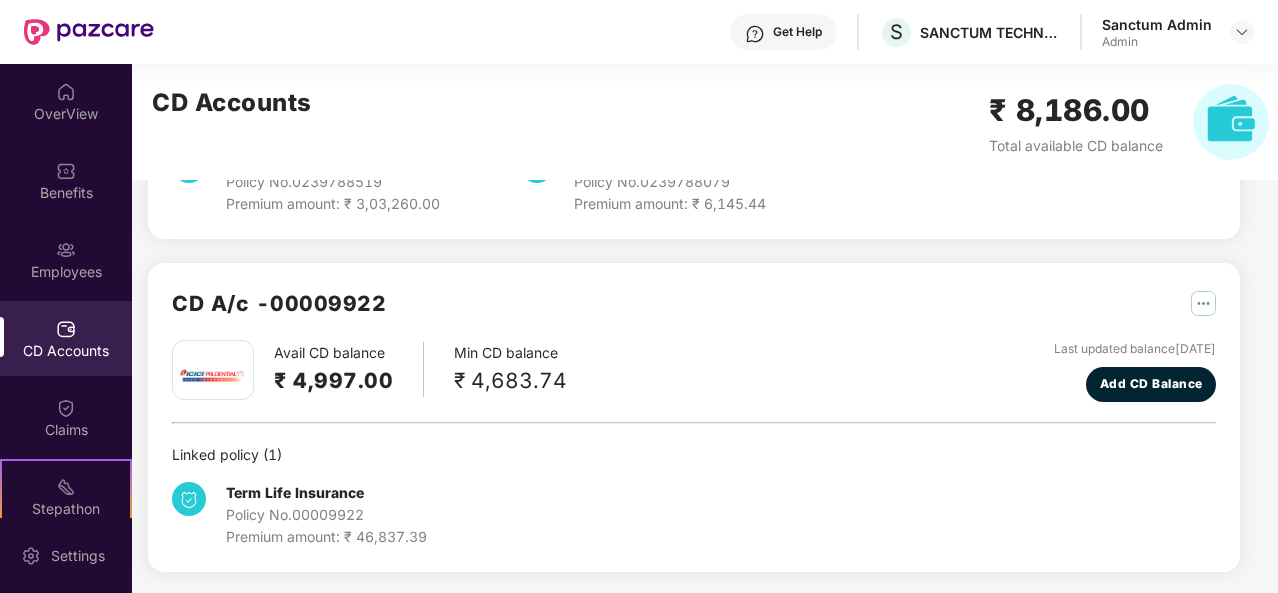 scroll, scrollTop: 0, scrollLeft: 0, axis: both 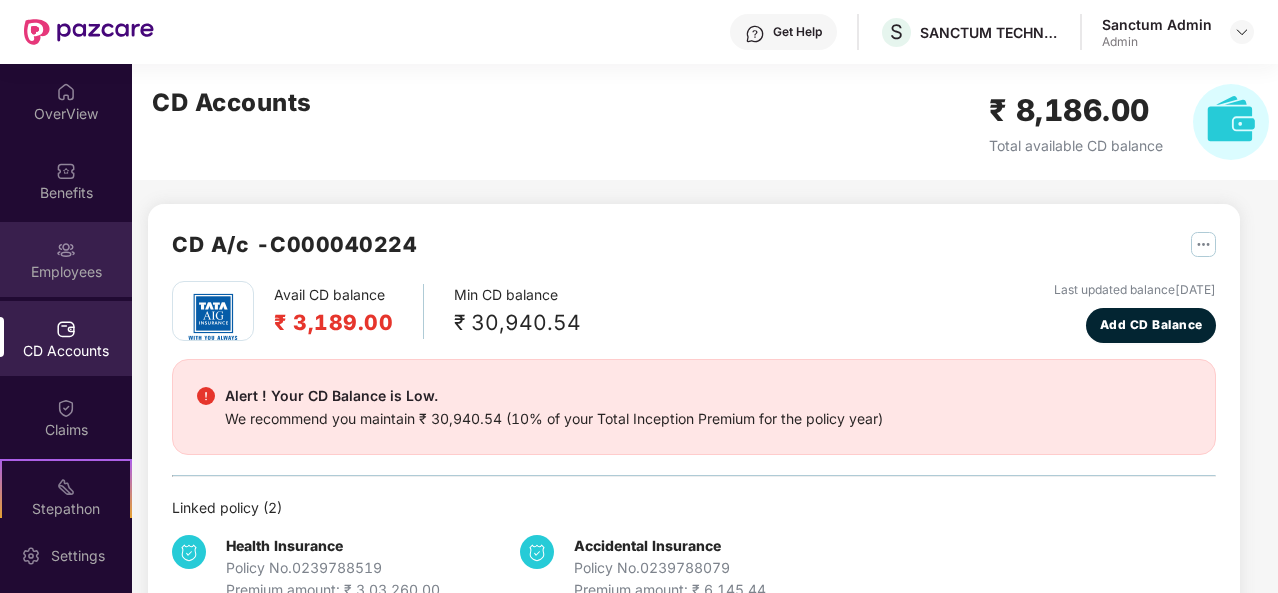 click on "Employees" at bounding box center (66, 259) 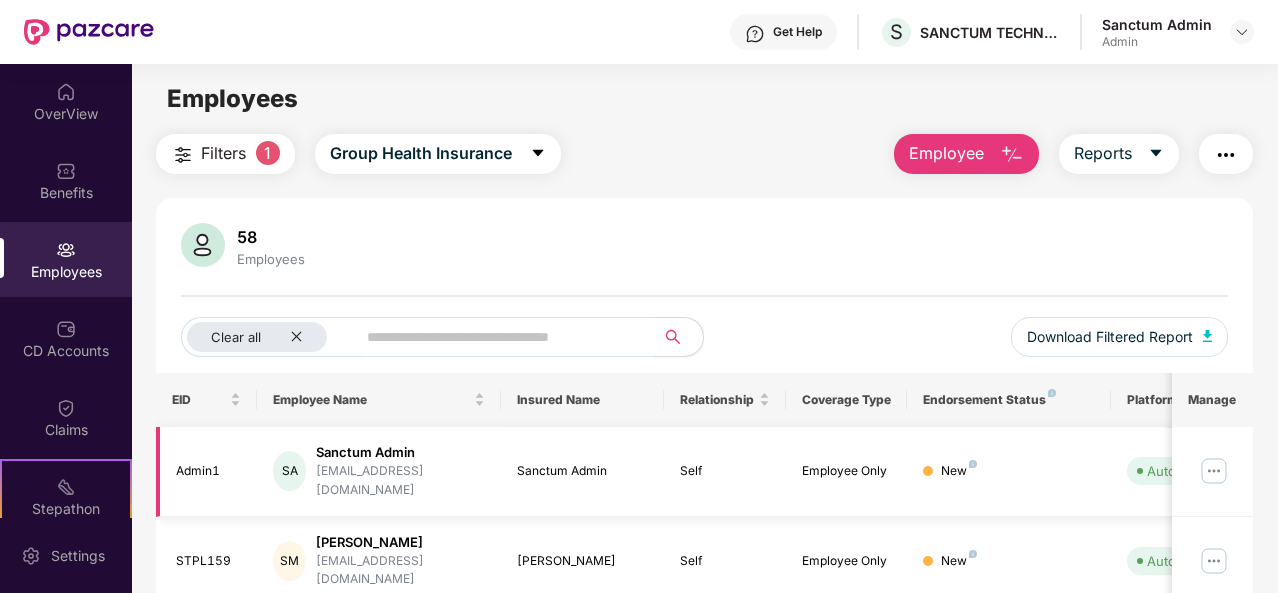 click on "New" at bounding box center [959, 471] 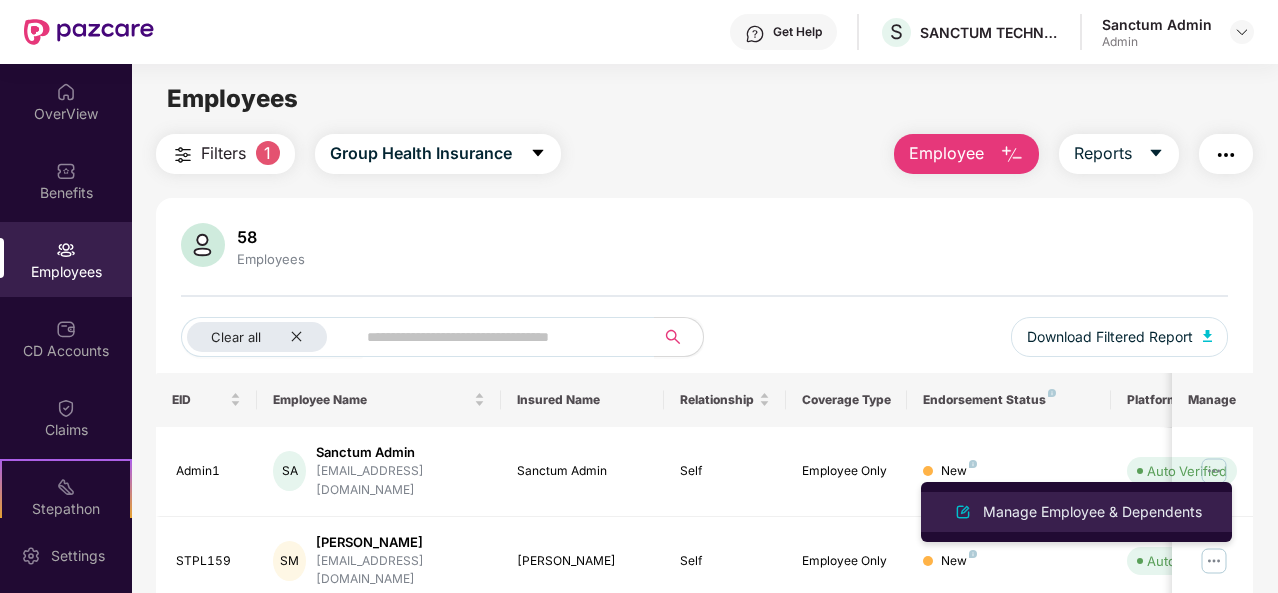 click on "Manage Employee & Dependents" at bounding box center [1076, 512] 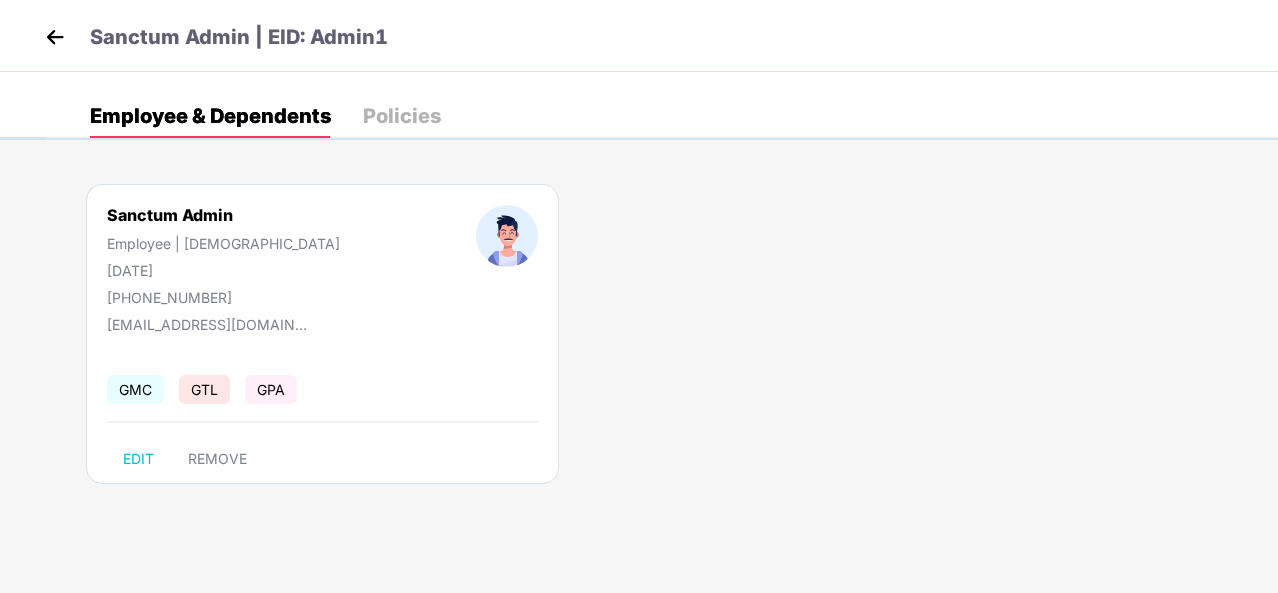 click at bounding box center [55, 37] 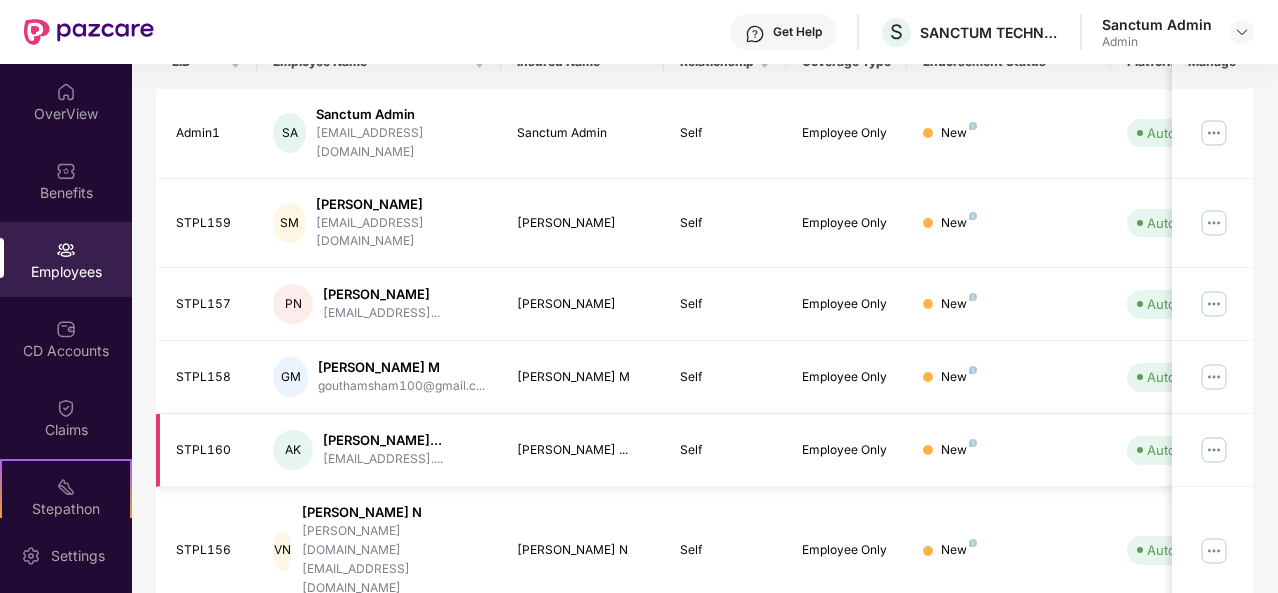 scroll, scrollTop: 438, scrollLeft: 0, axis: vertical 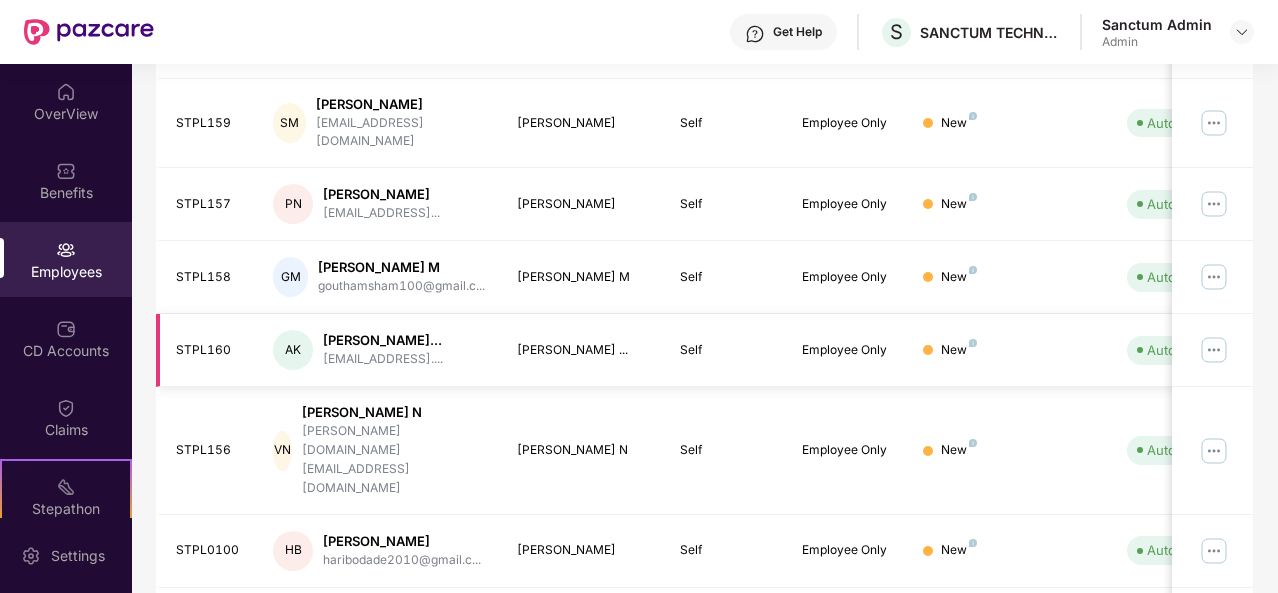 click at bounding box center [1214, 350] 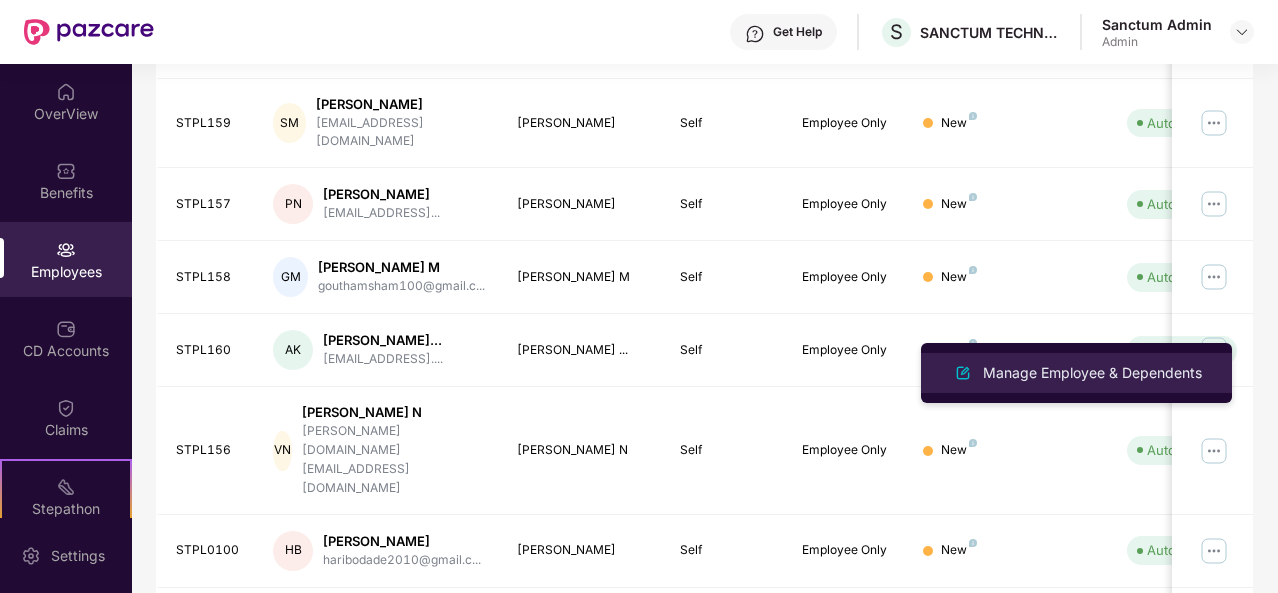 click on "Manage Employee & Dependents" at bounding box center (1092, 373) 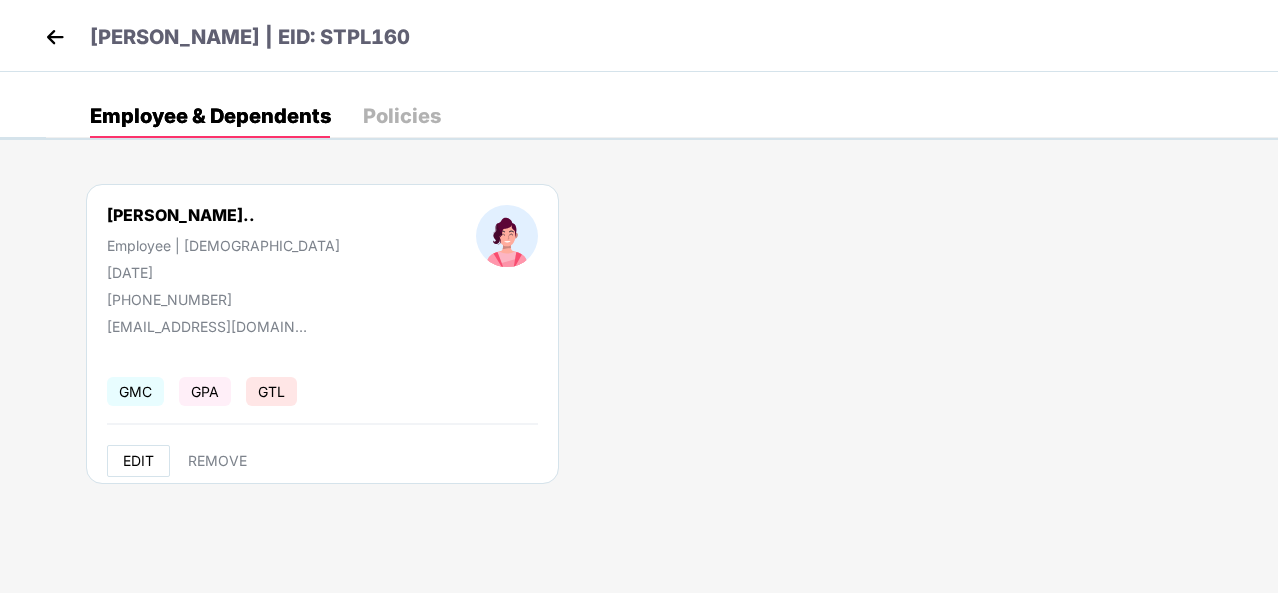 click on "EDIT" at bounding box center (138, 461) 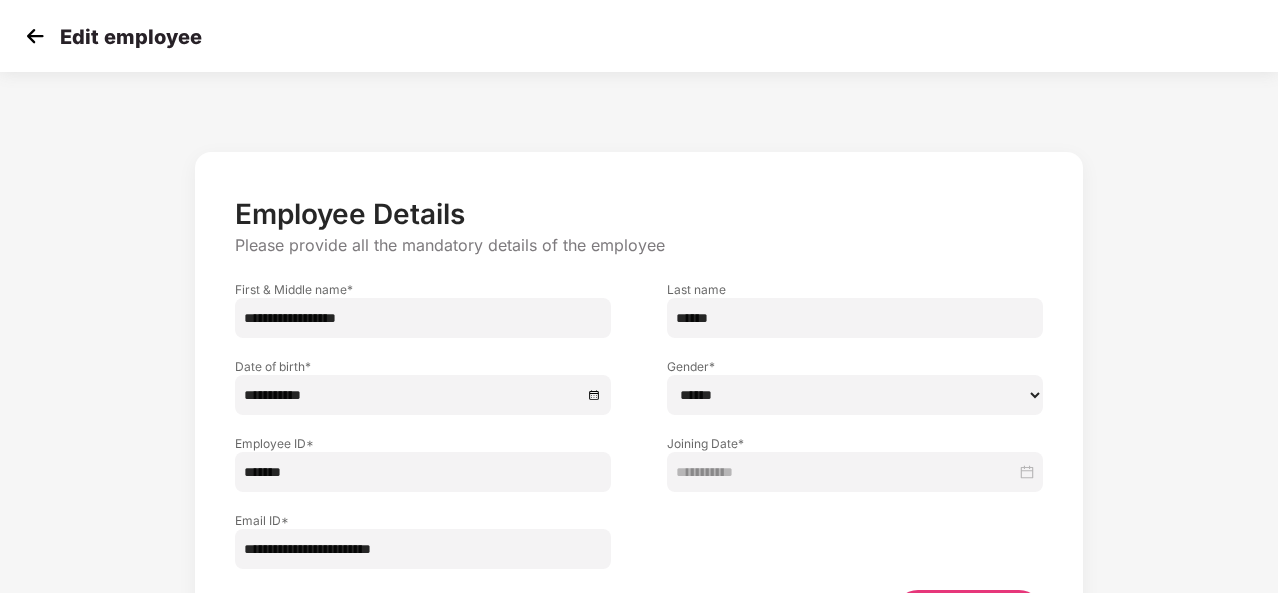 scroll, scrollTop: 134, scrollLeft: 0, axis: vertical 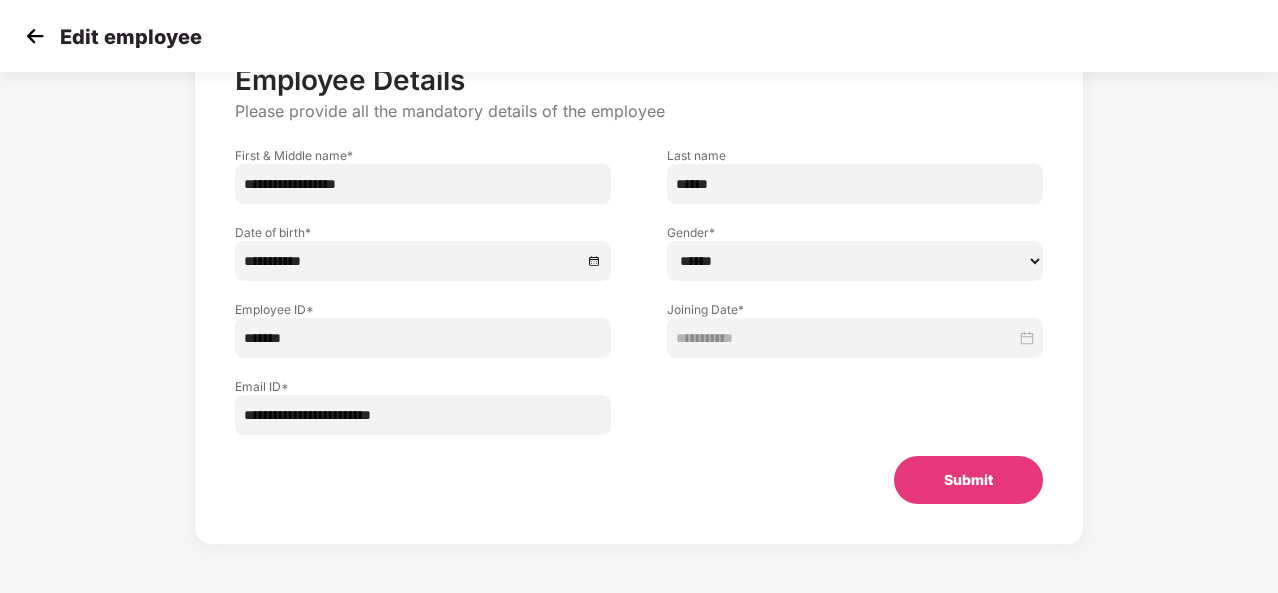 click on "Submit" at bounding box center [968, 480] 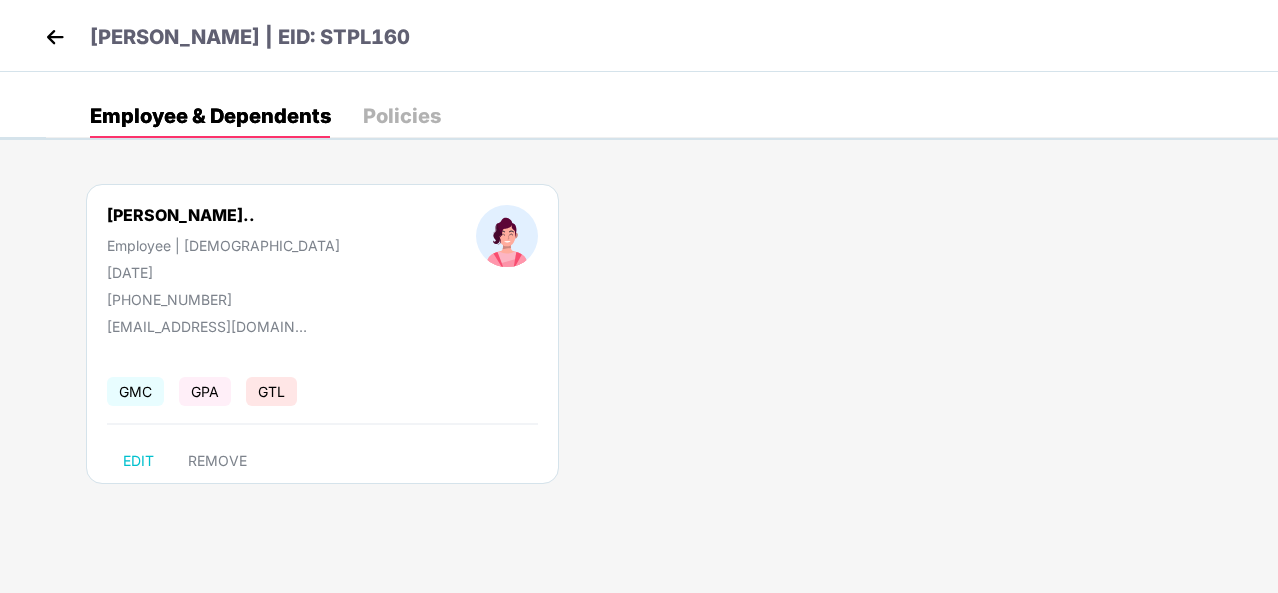 scroll, scrollTop: 0, scrollLeft: 0, axis: both 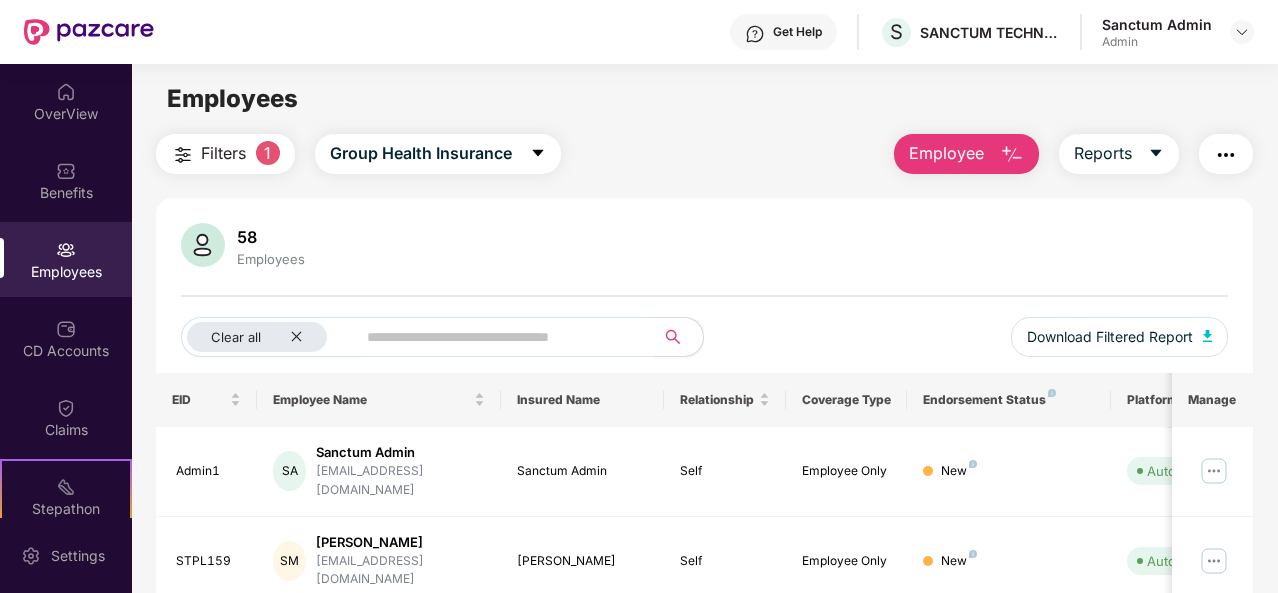 click on "Employees" at bounding box center [66, 272] 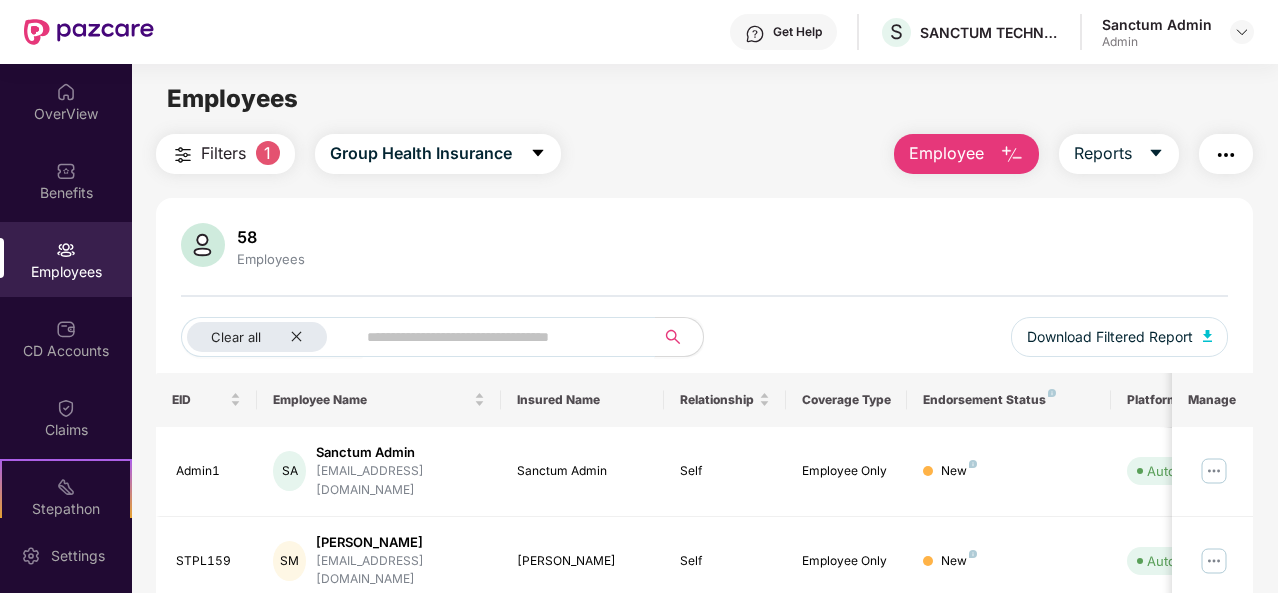 click at bounding box center [497, 337] 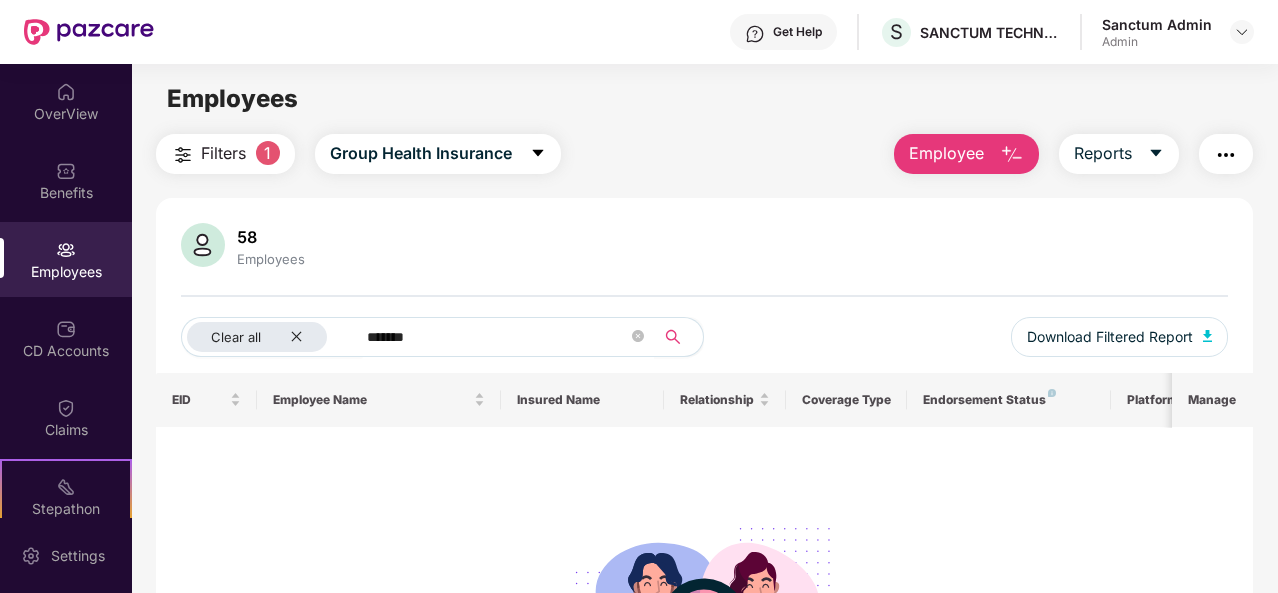 click 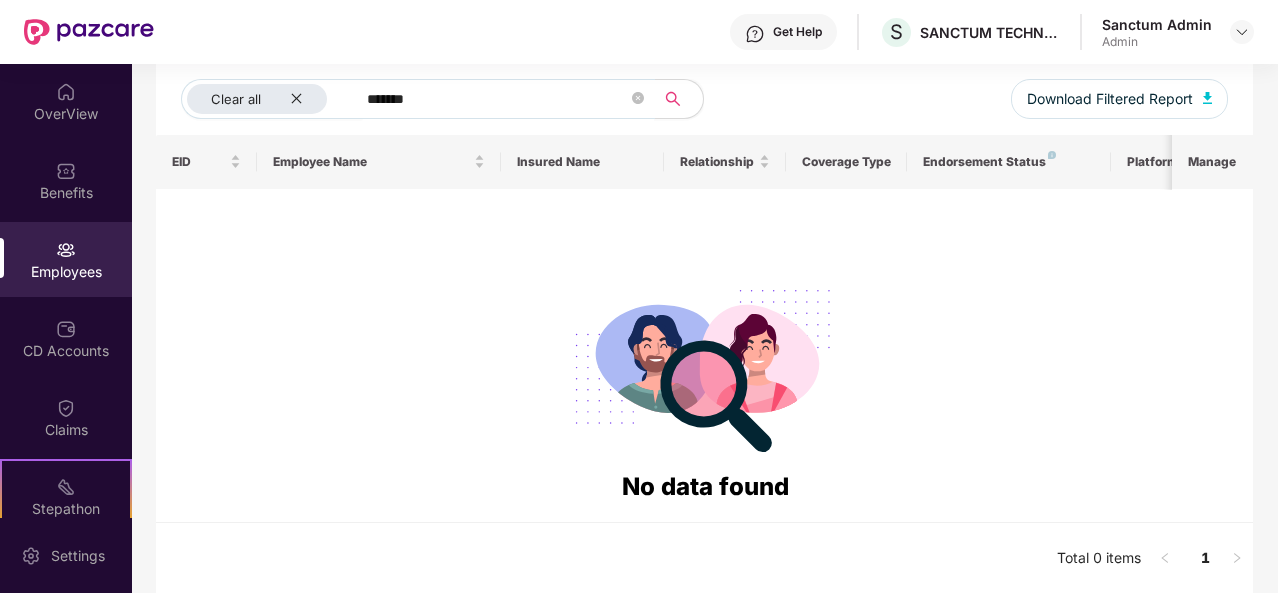 scroll, scrollTop: 0, scrollLeft: 0, axis: both 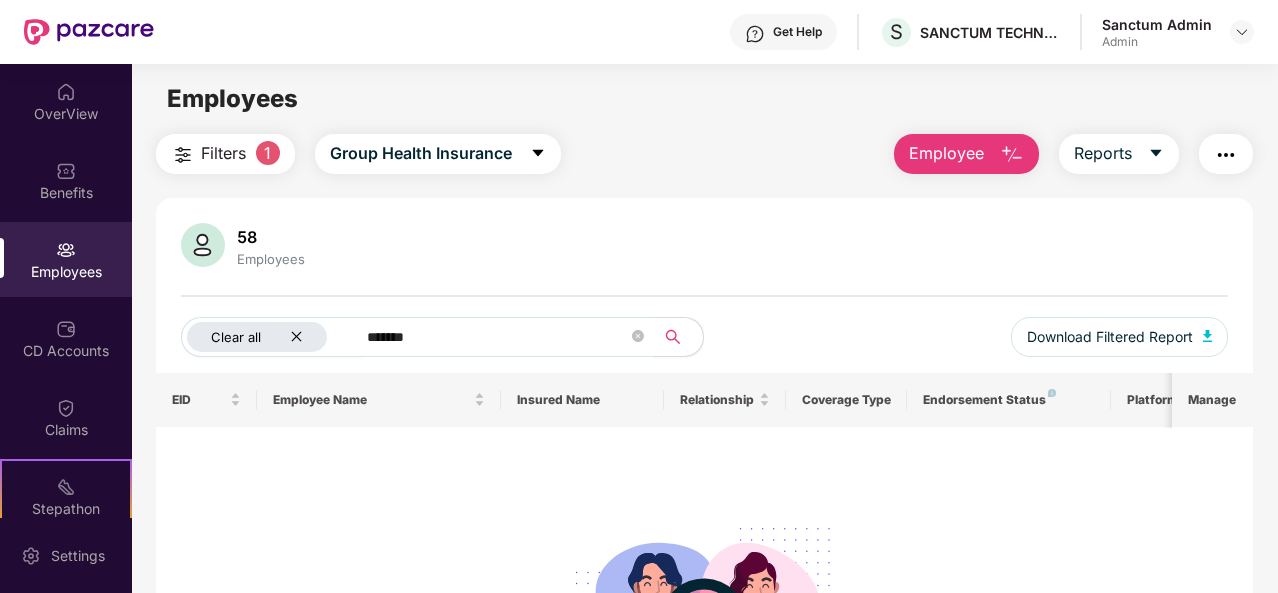 click on "Clear all" at bounding box center [257, 337] 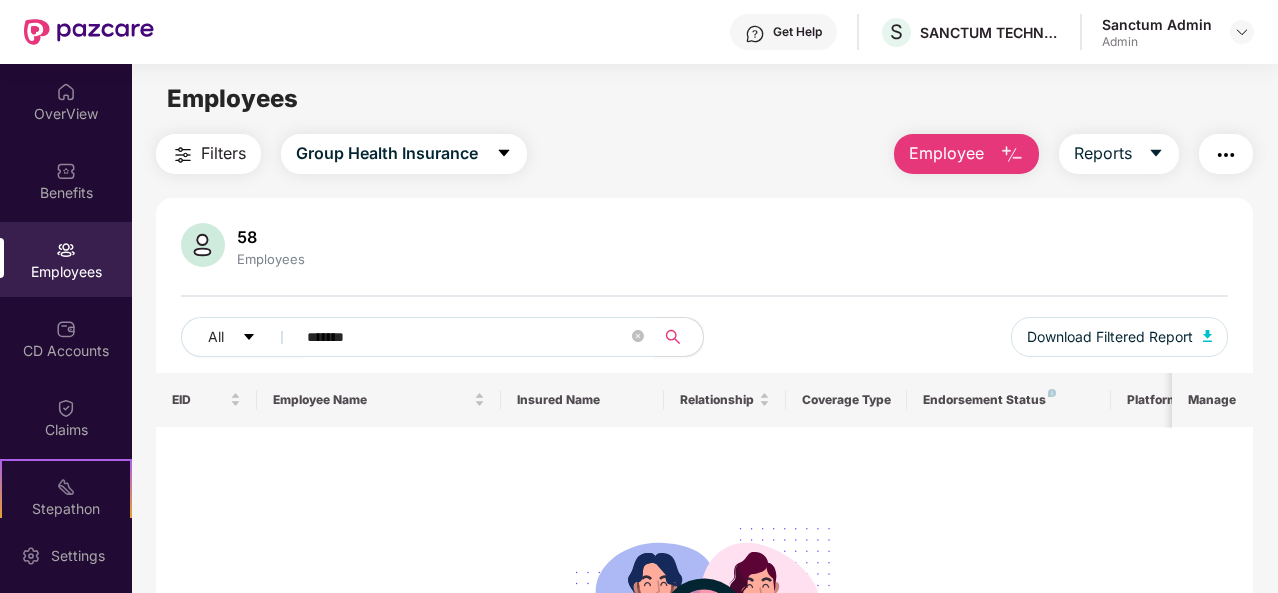click on "*******" at bounding box center (467, 337) 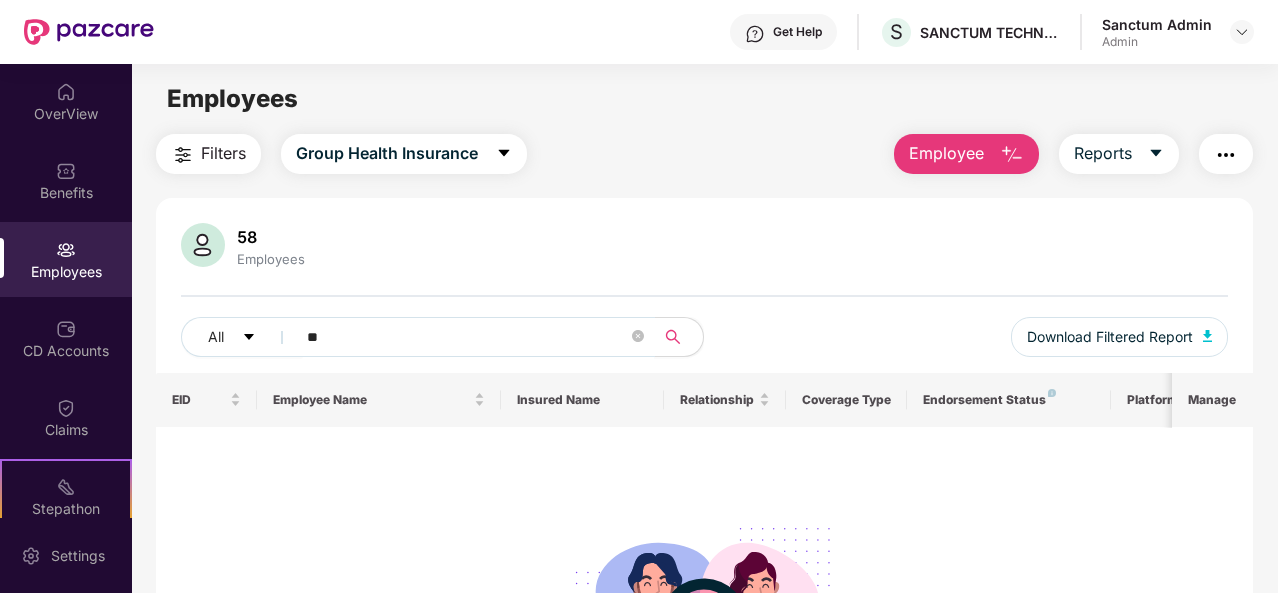 type on "*" 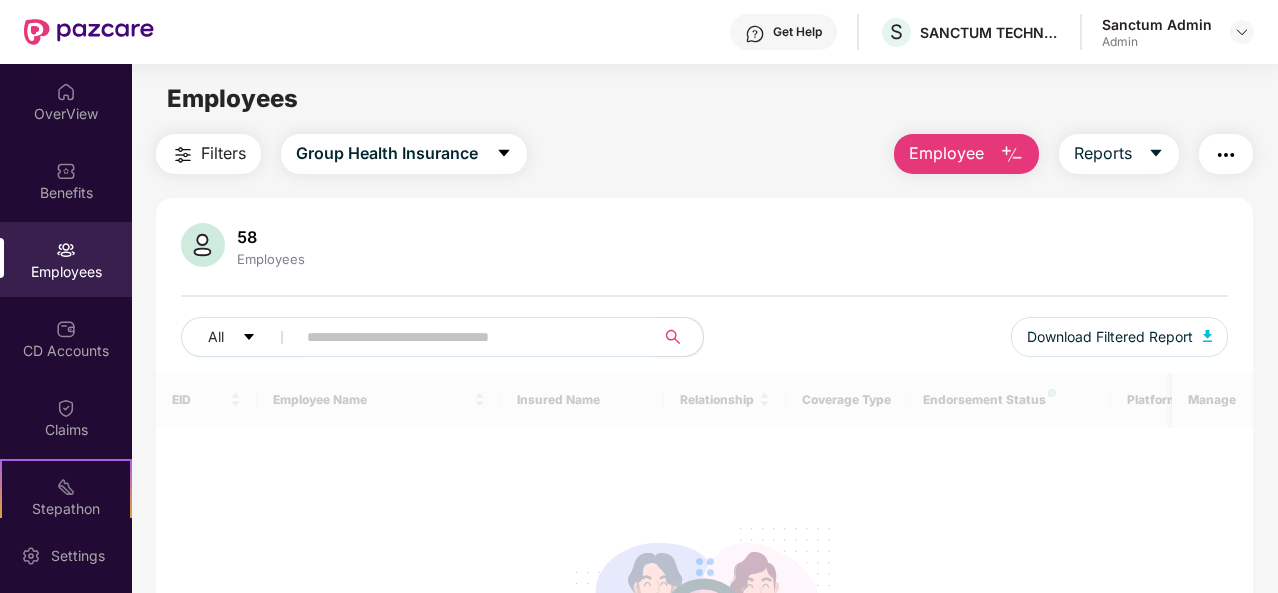 paste on "*******" 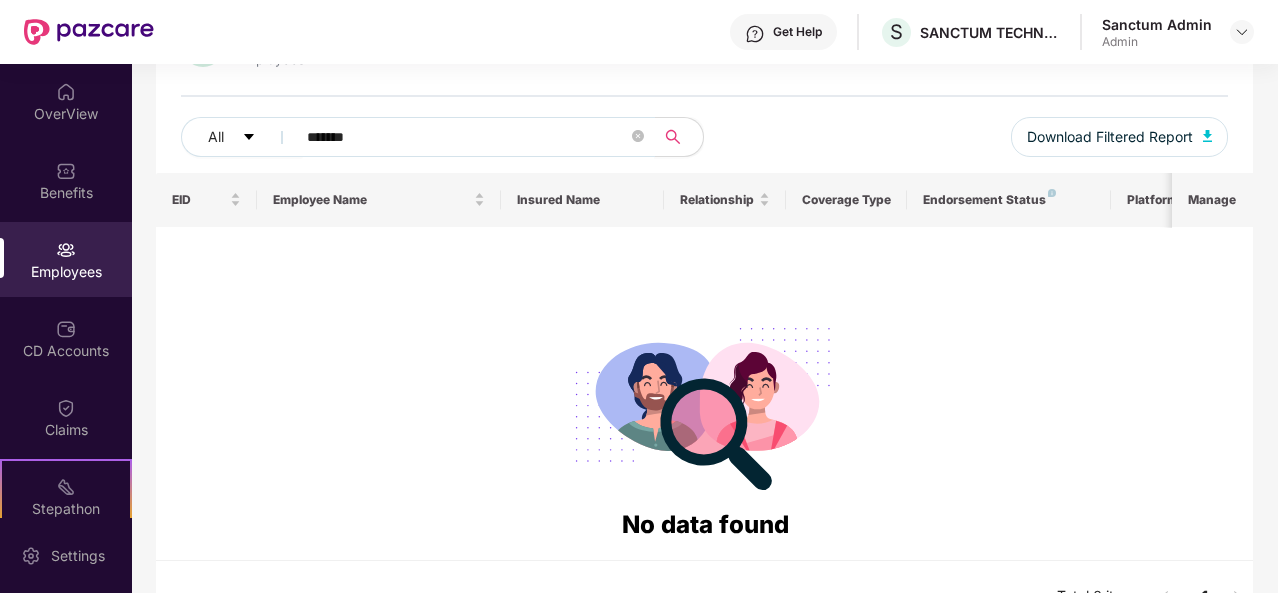 scroll, scrollTop: 0, scrollLeft: 0, axis: both 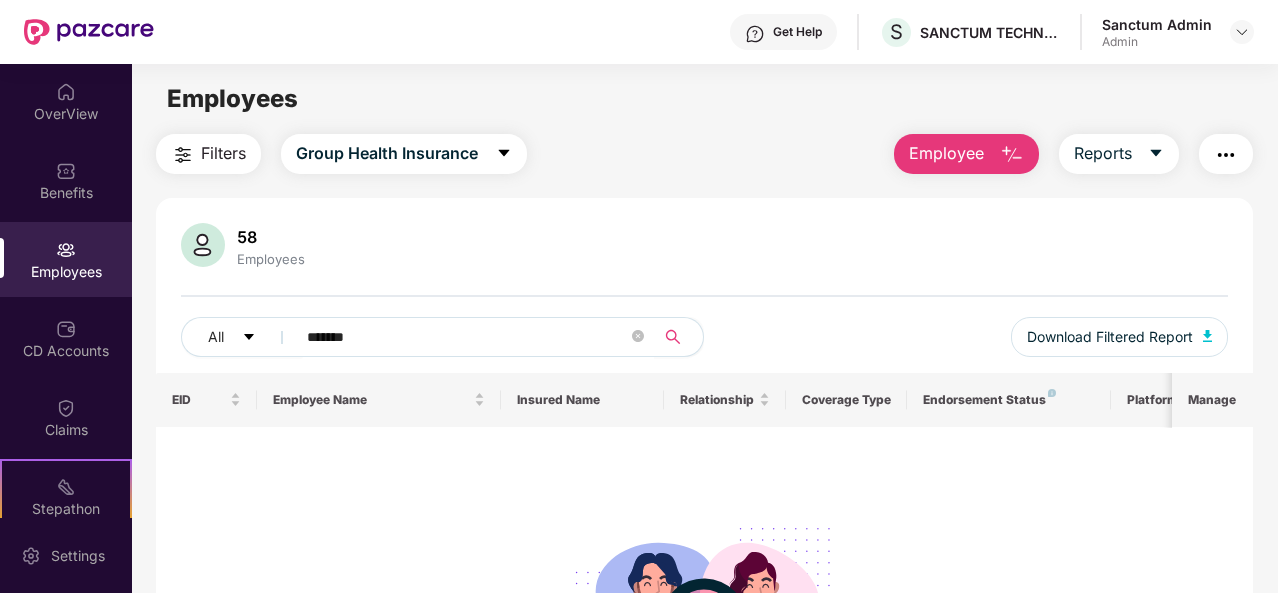 click at bounding box center (673, 337) 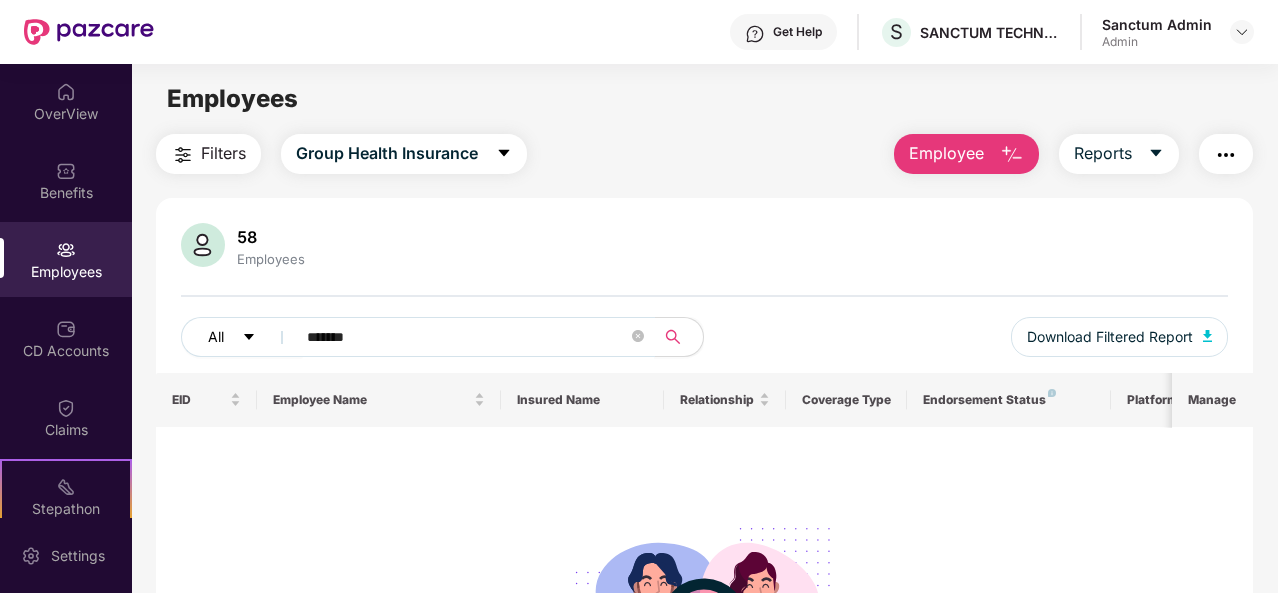 drag, startPoint x: 406, startPoint y: 332, endPoint x: 192, endPoint y: 327, distance: 214.05841 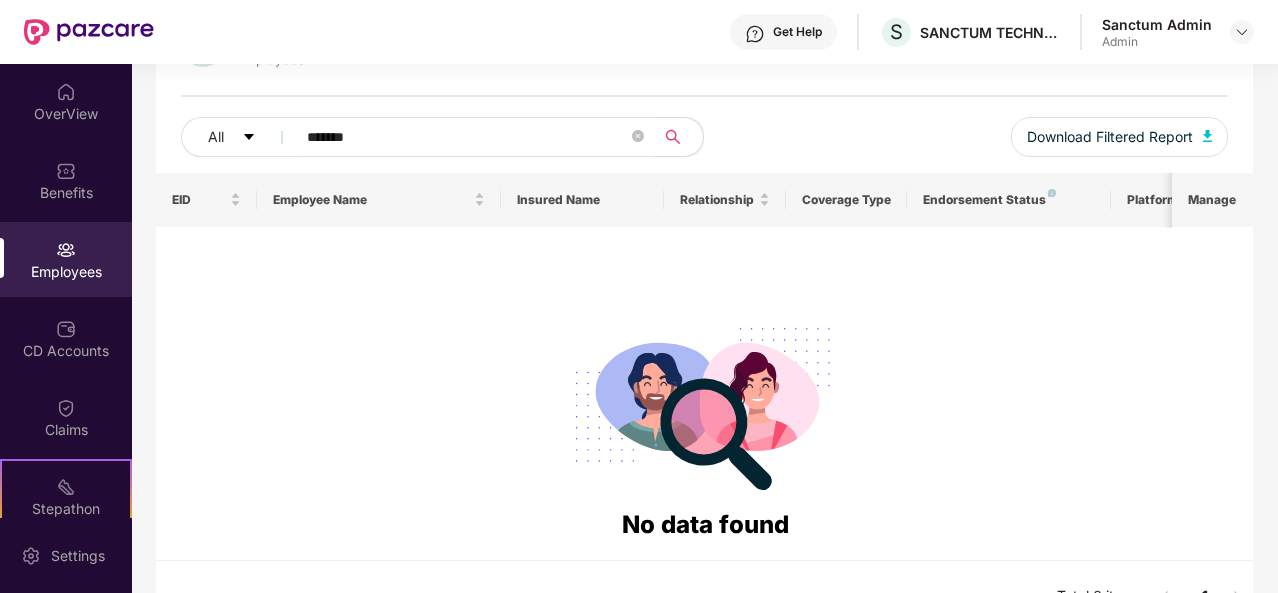 scroll, scrollTop: 0, scrollLeft: 0, axis: both 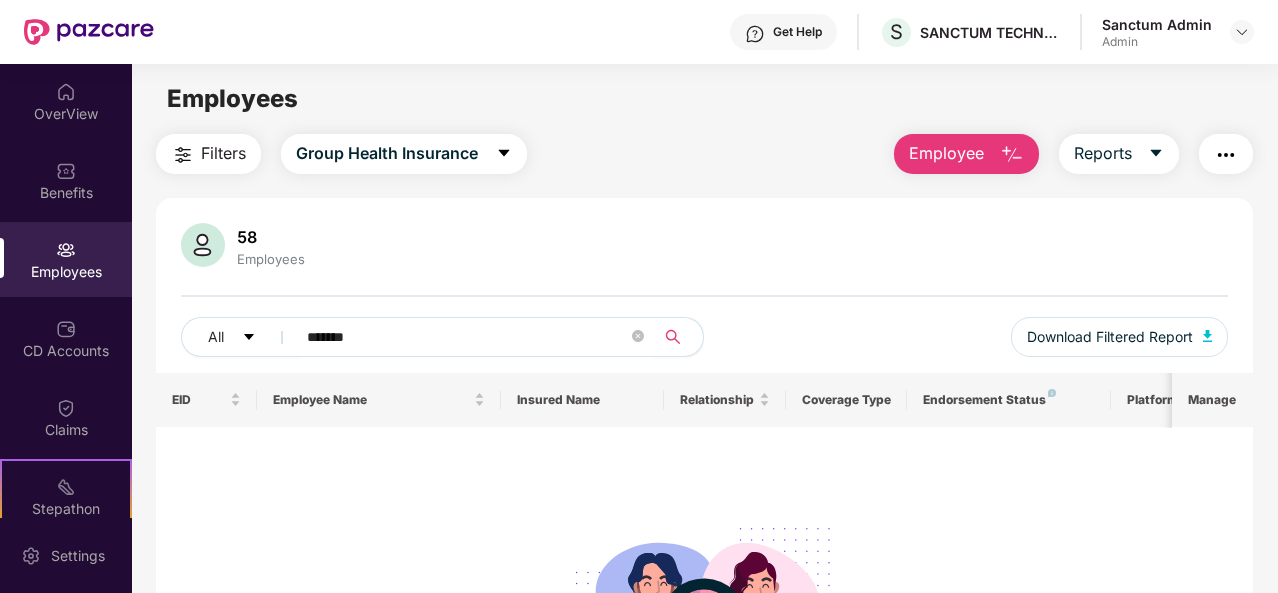 click 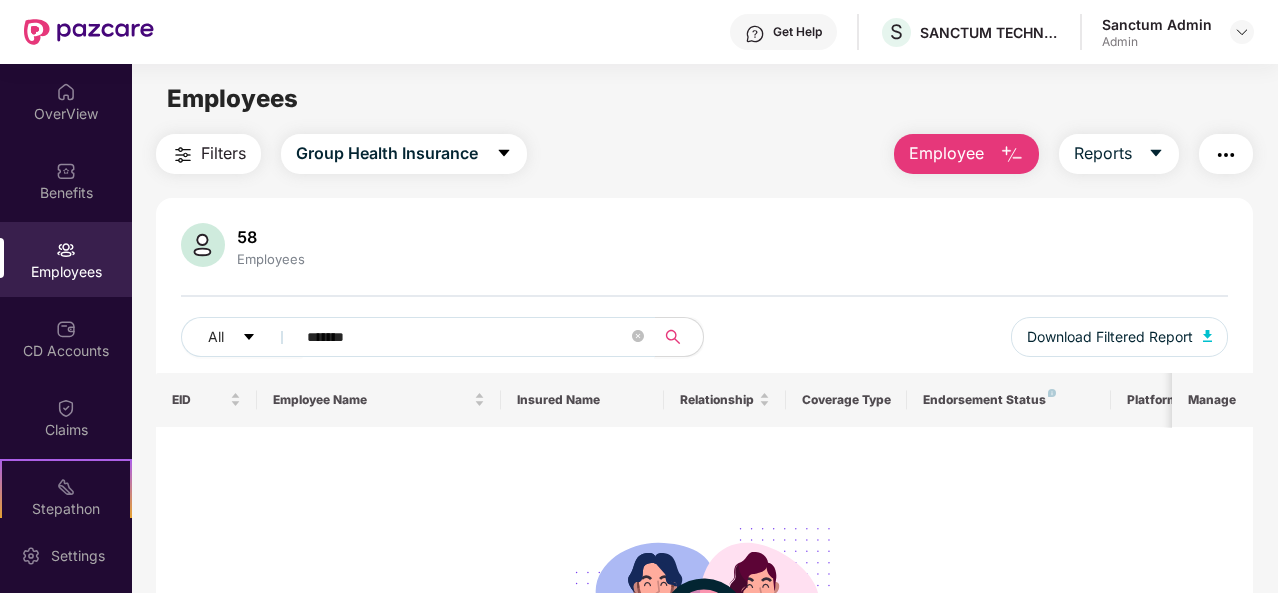 click at bounding box center (203, 245) 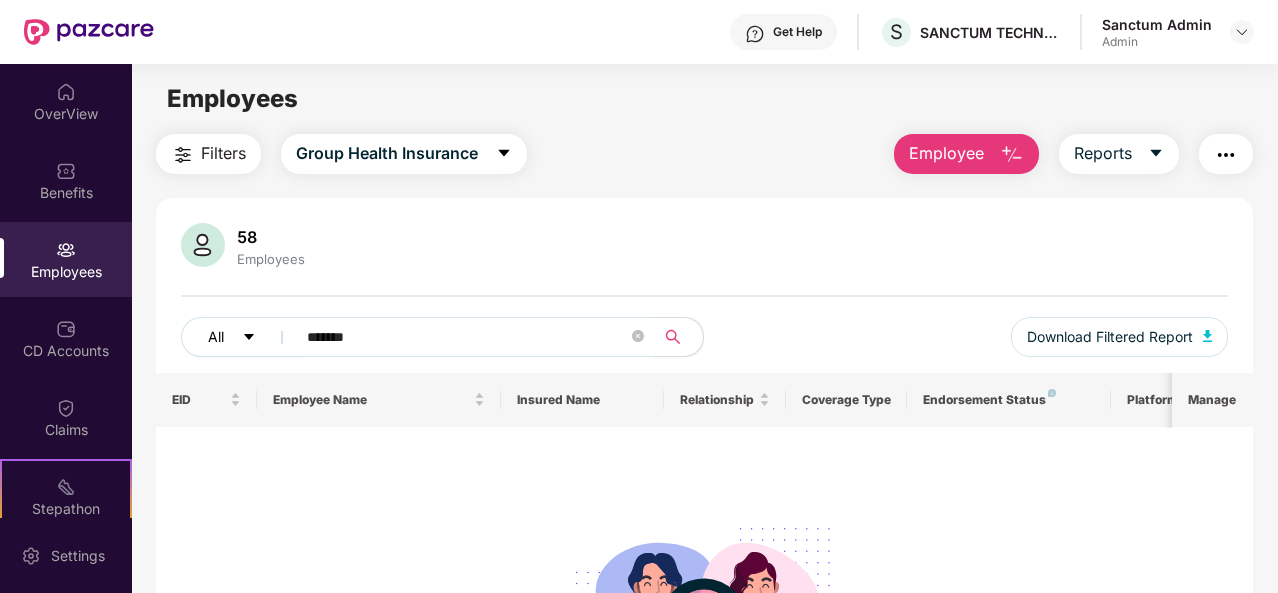 click 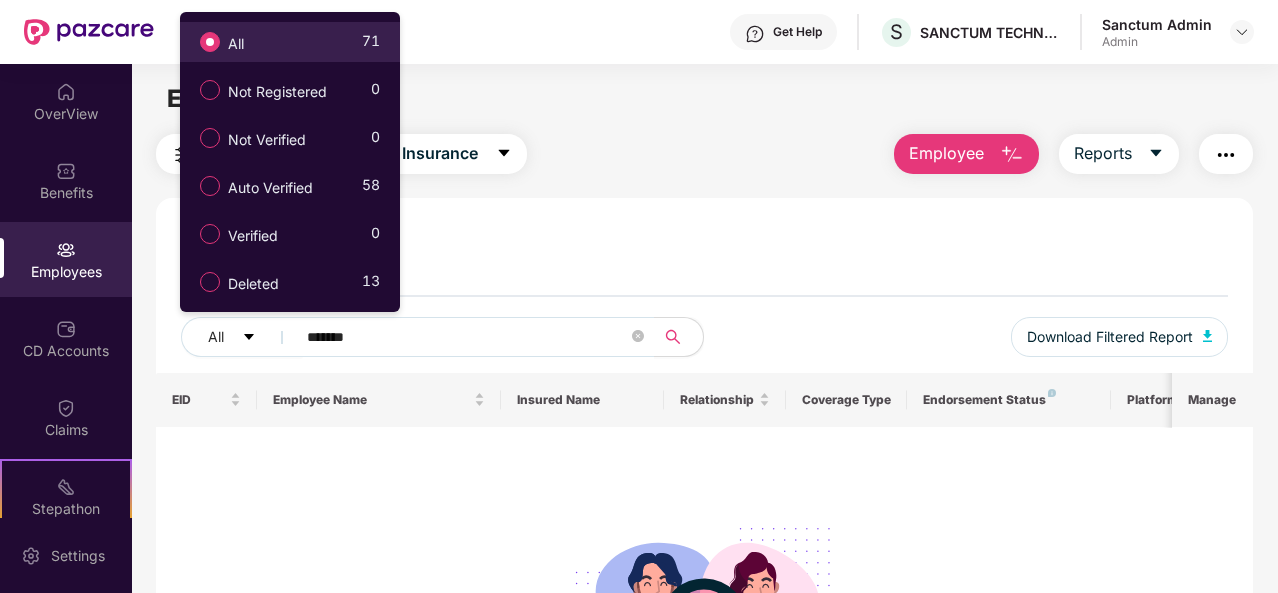 click on "All 71" at bounding box center (285, 42) 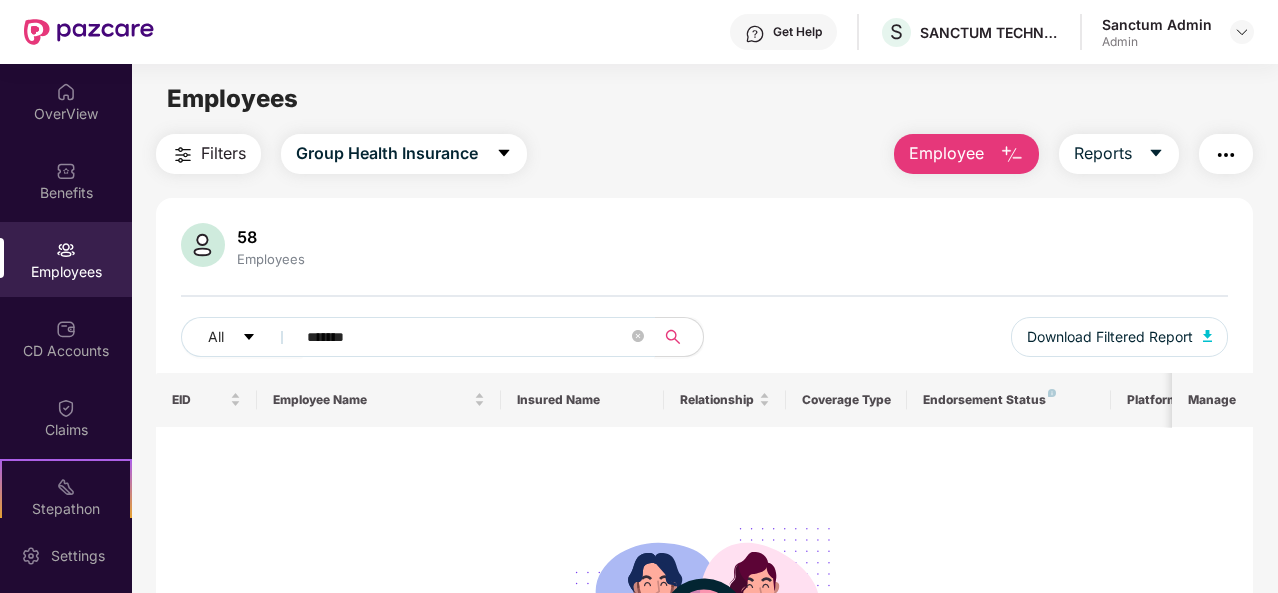click on "*******" at bounding box center (467, 337) 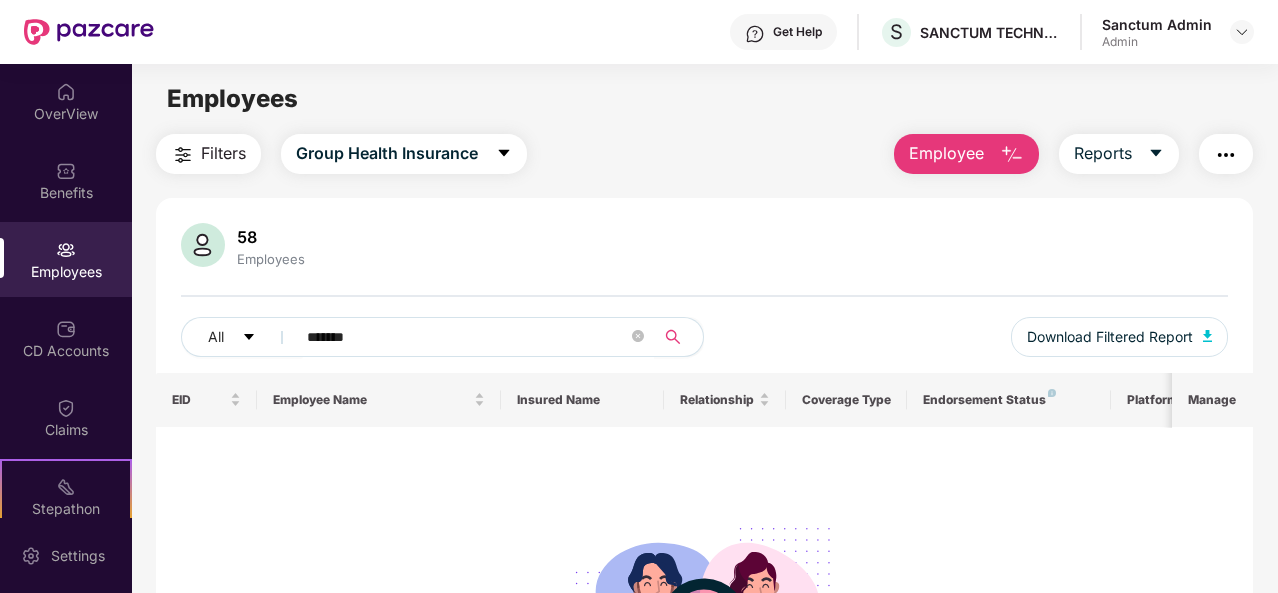 click 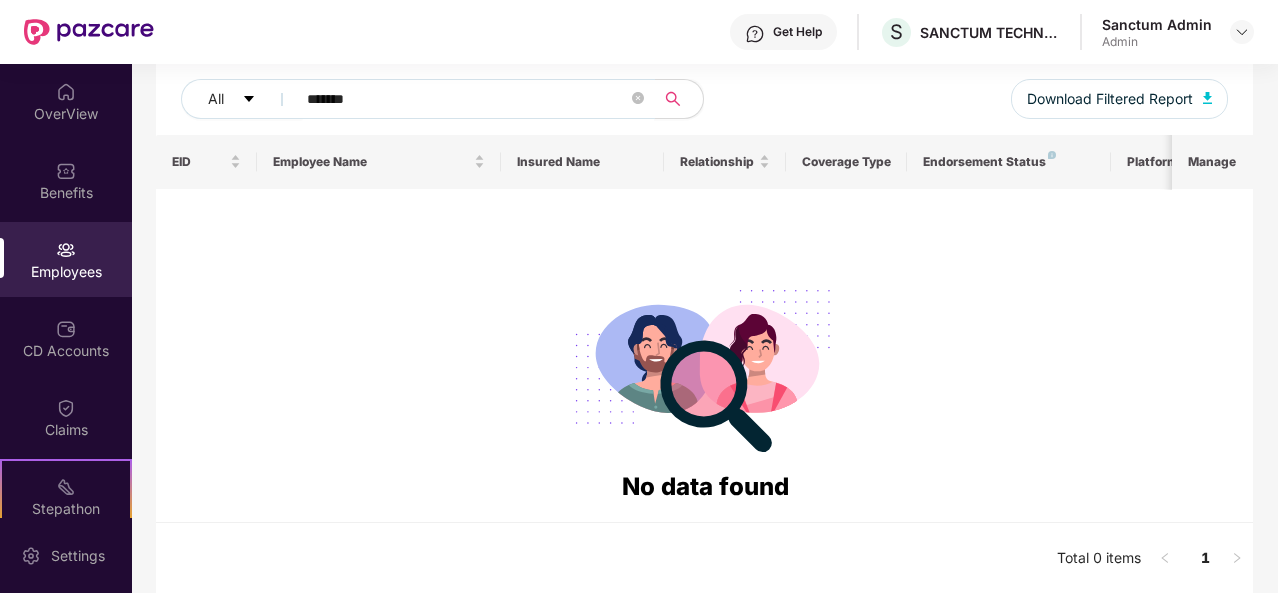 scroll, scrollTop: 0, scrollLeft: 0, axis: both 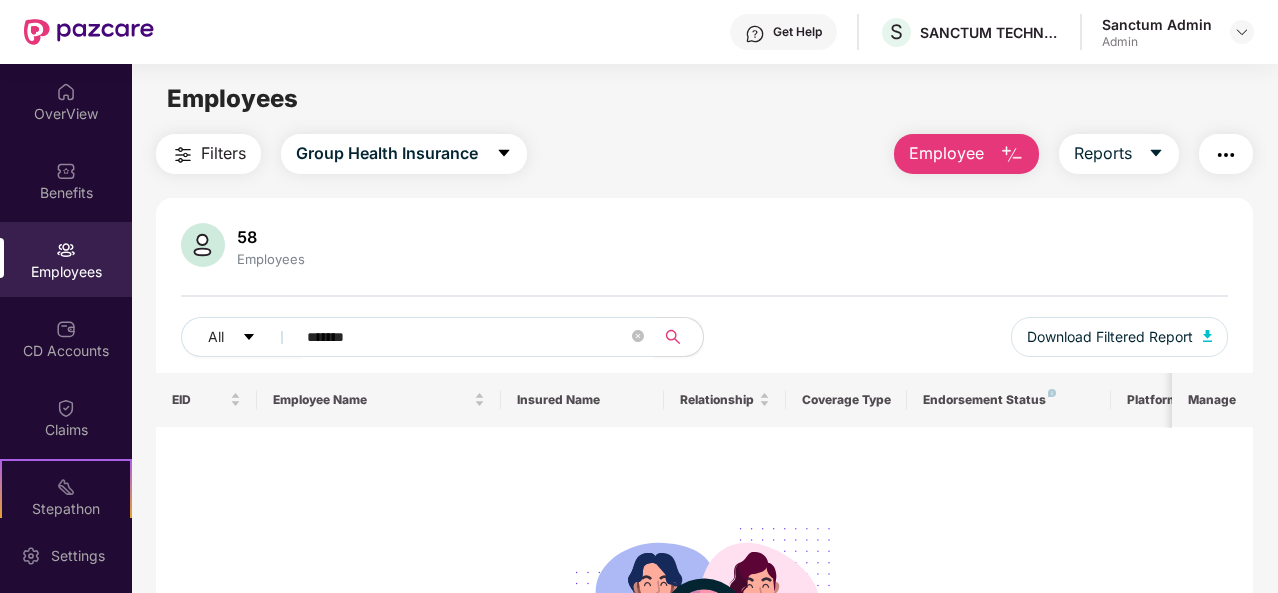 drag, startPoint x: 426, startPoint y: 344, endPoint x: 156, endPoint y: 325, distance: 270.6677 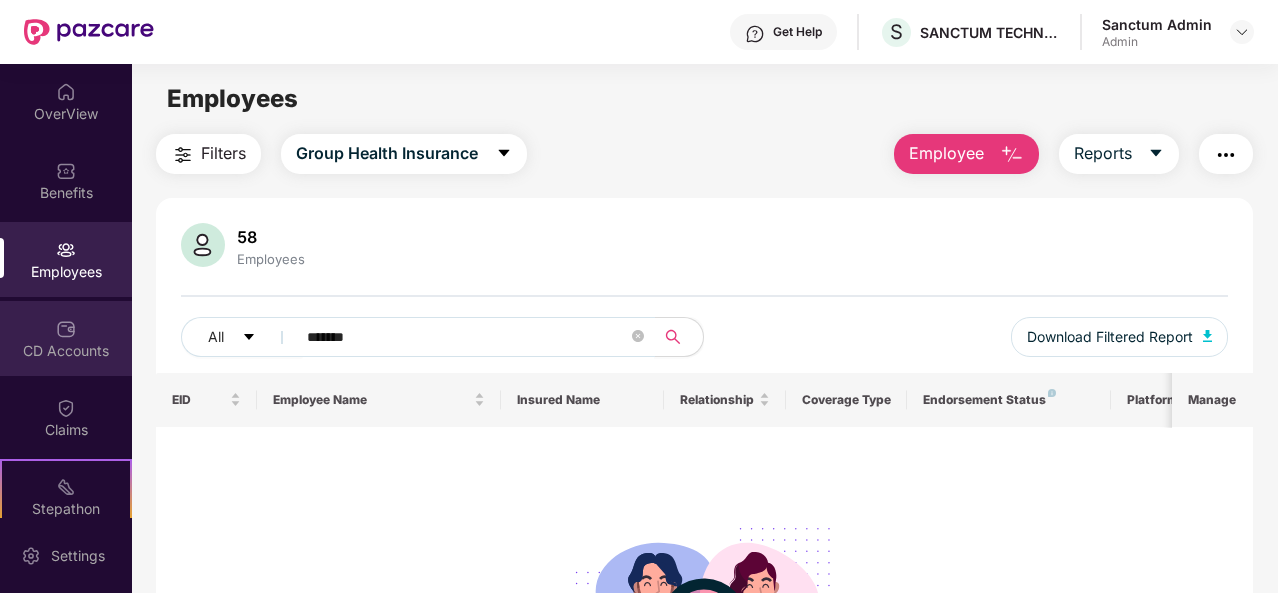 paste on "*" 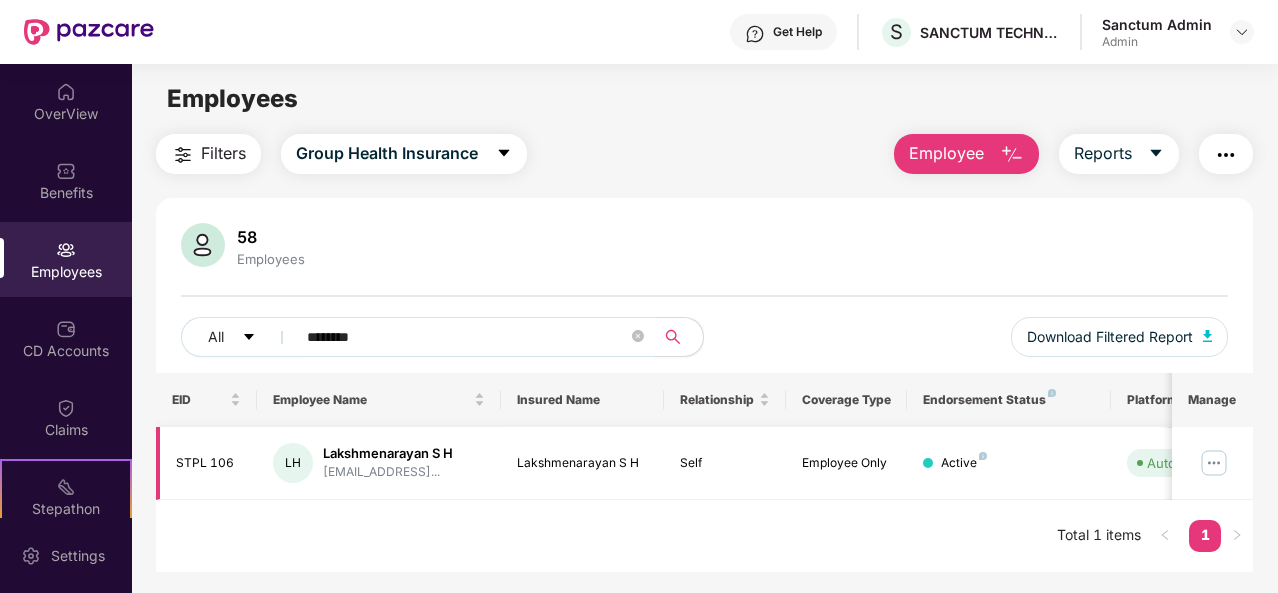type on "********" 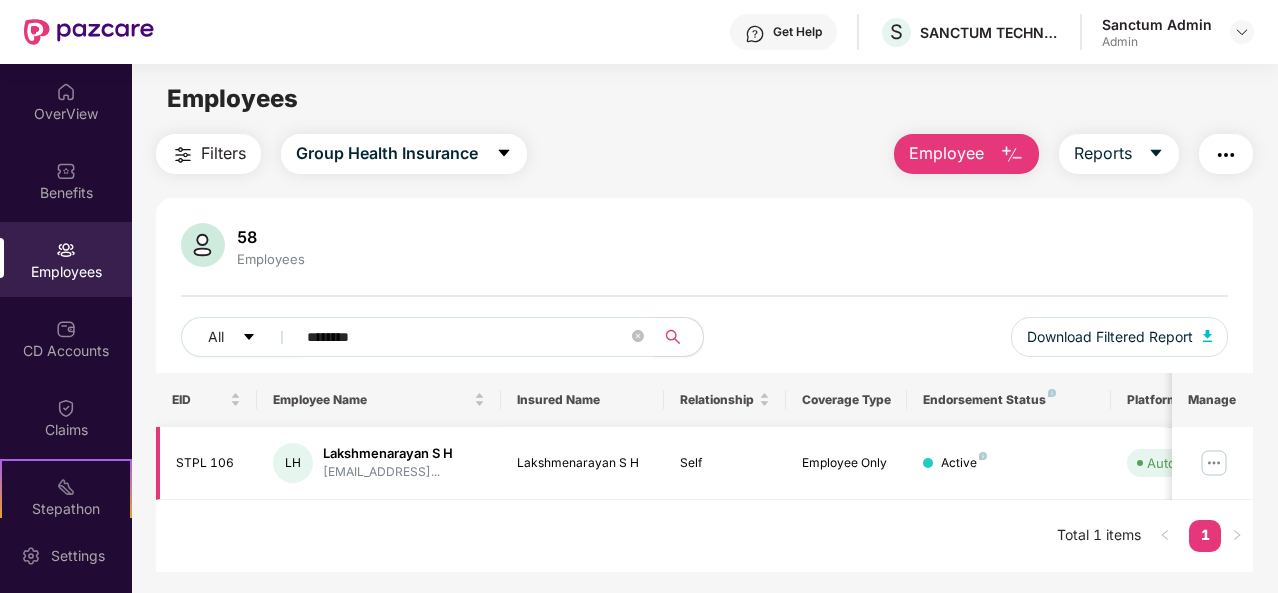 click at bounding box center (1214, 463) 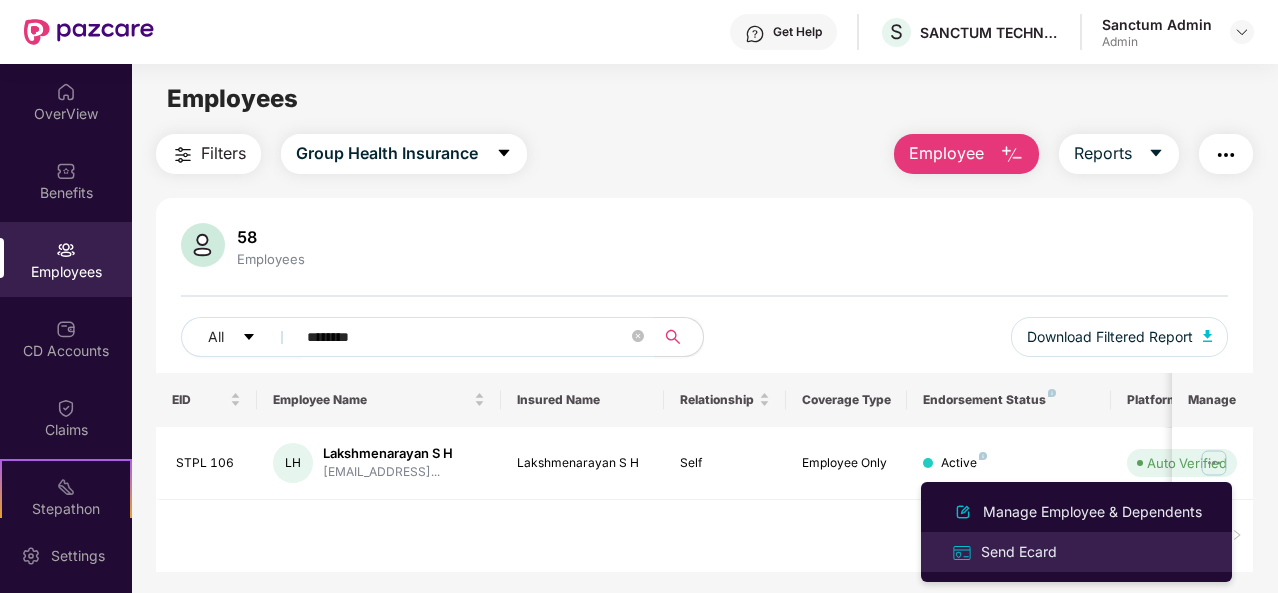 click on "Send Ecard" at bounding box center [1019, 552] 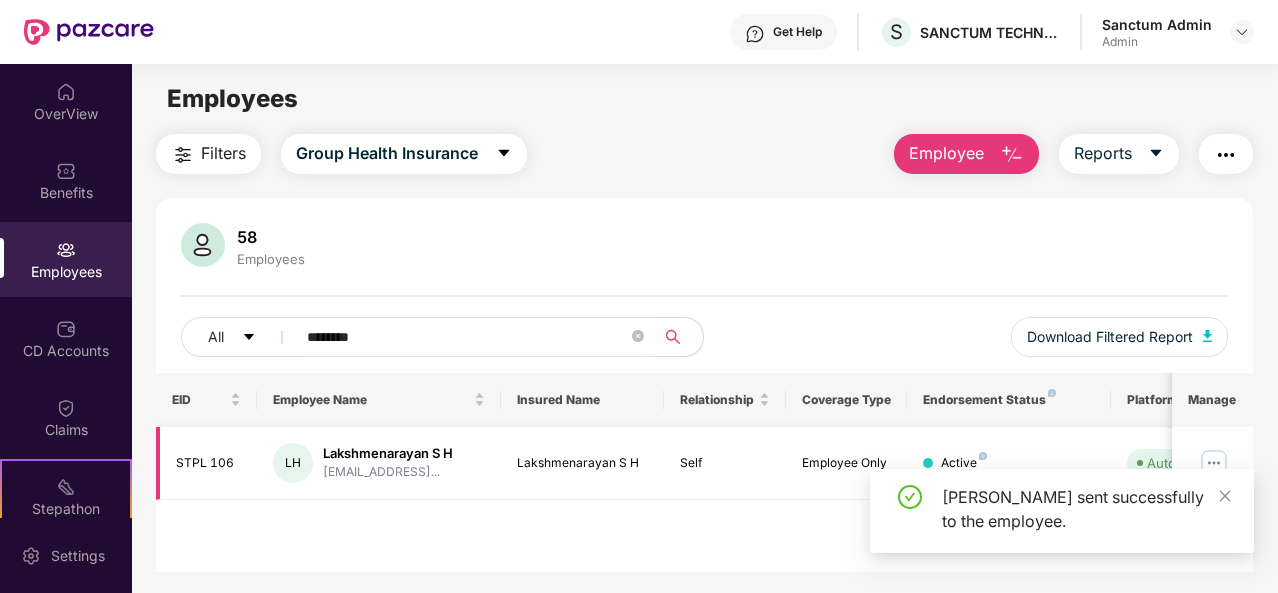 click on "Active" at bounding box center (1008, 463) 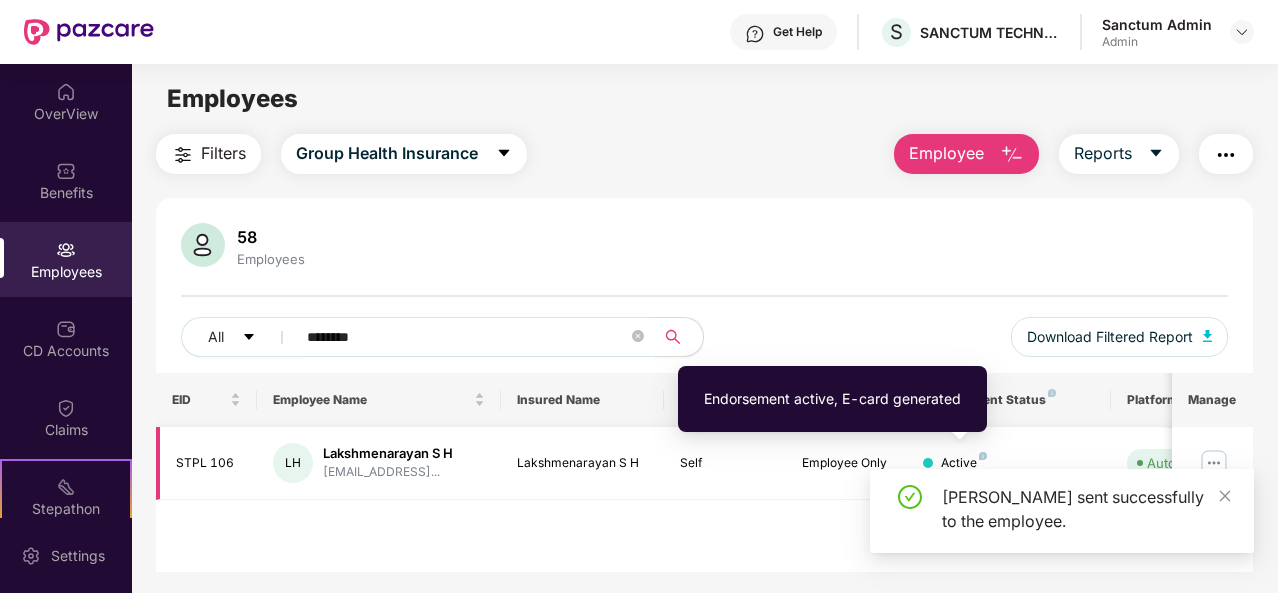 click at bounding box center [983, 456] 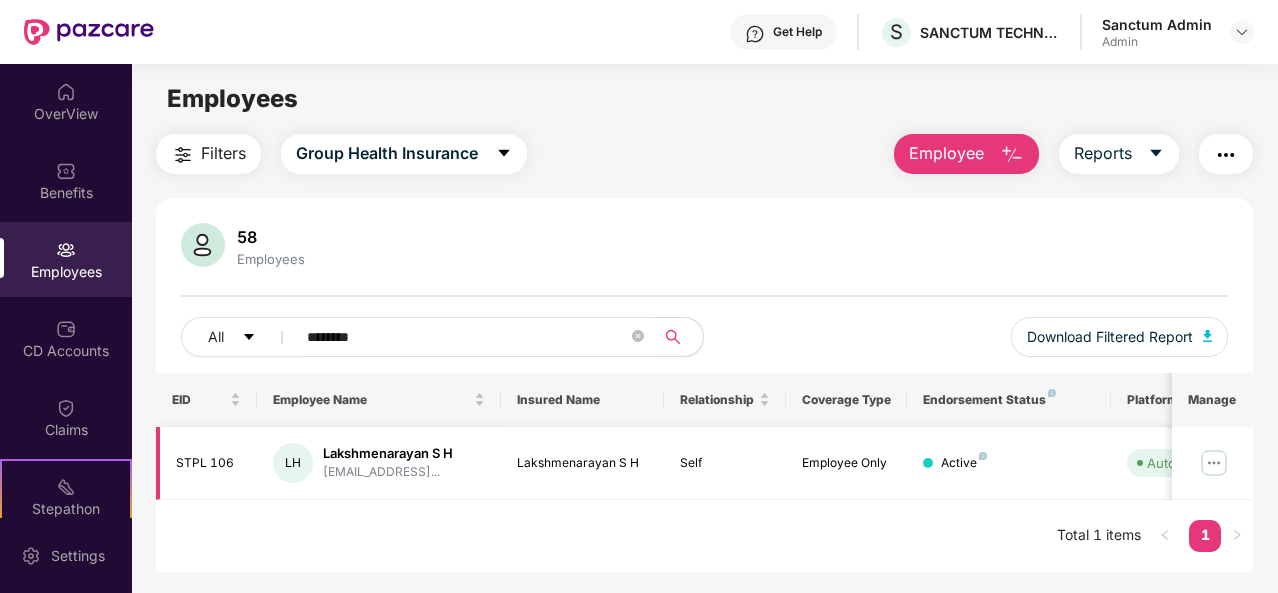click on "Lakshmenarayan S H" at bounding box center (388, 453) 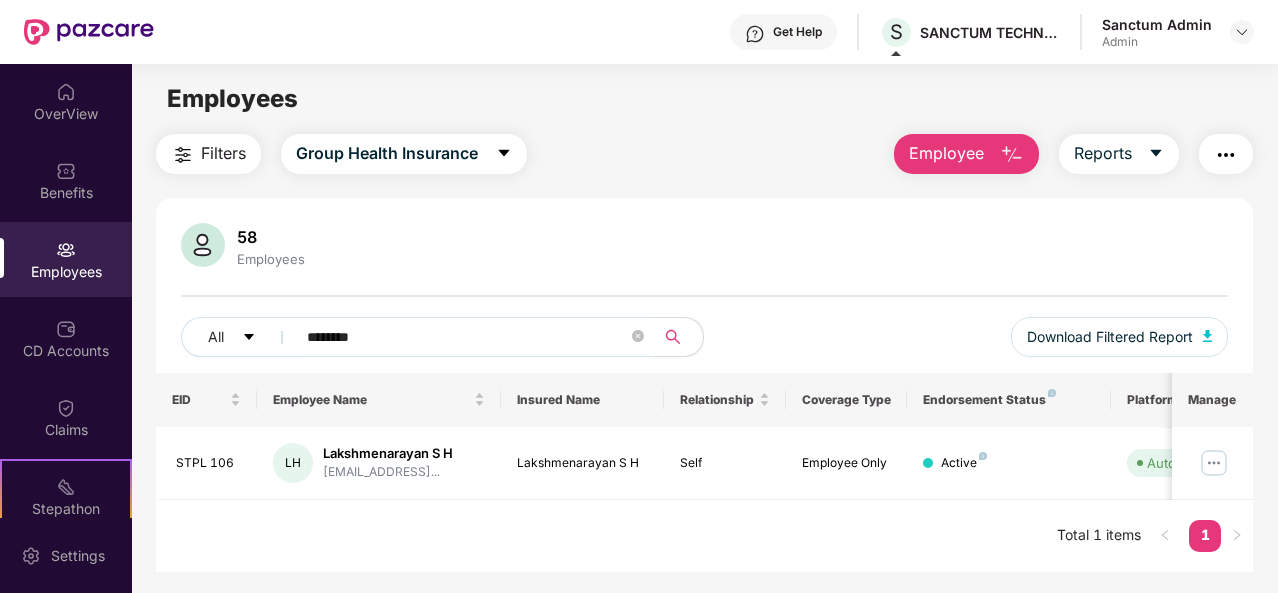 scroll, scrollTop: 177, scrollLeft: 0, axis: vertical 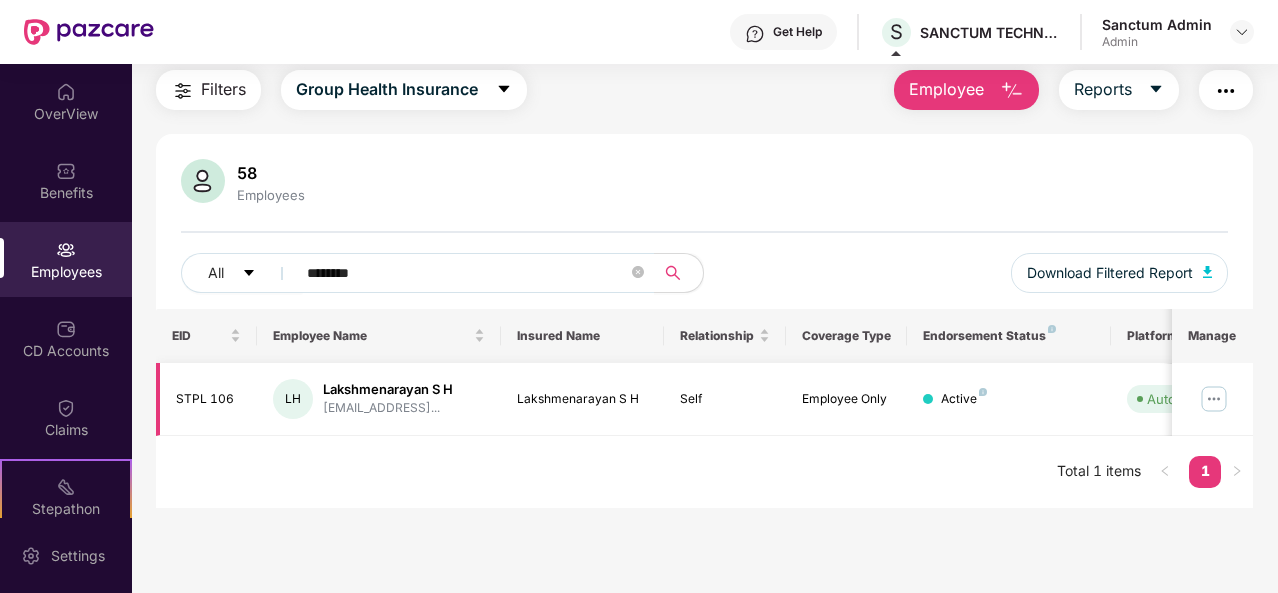 click at bounding box center (1214, 399) 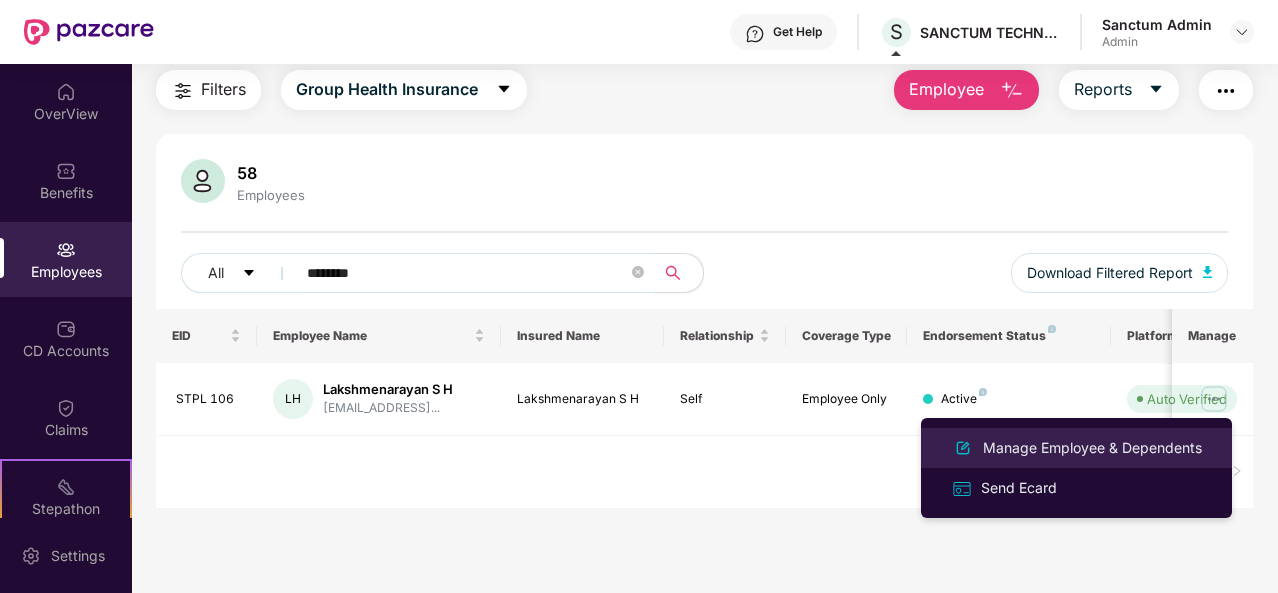 click on "Manage Employee & Dependents" at bounding box center [1092, 448] 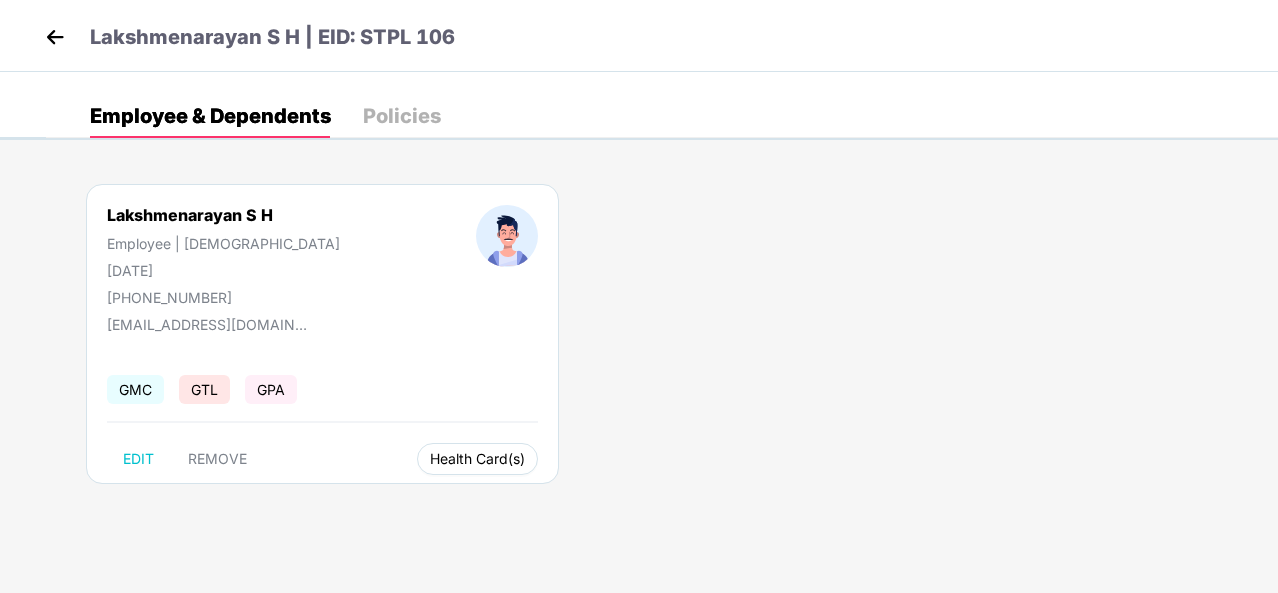 click on "Health Card(s)" at bounding box center [477, 459] 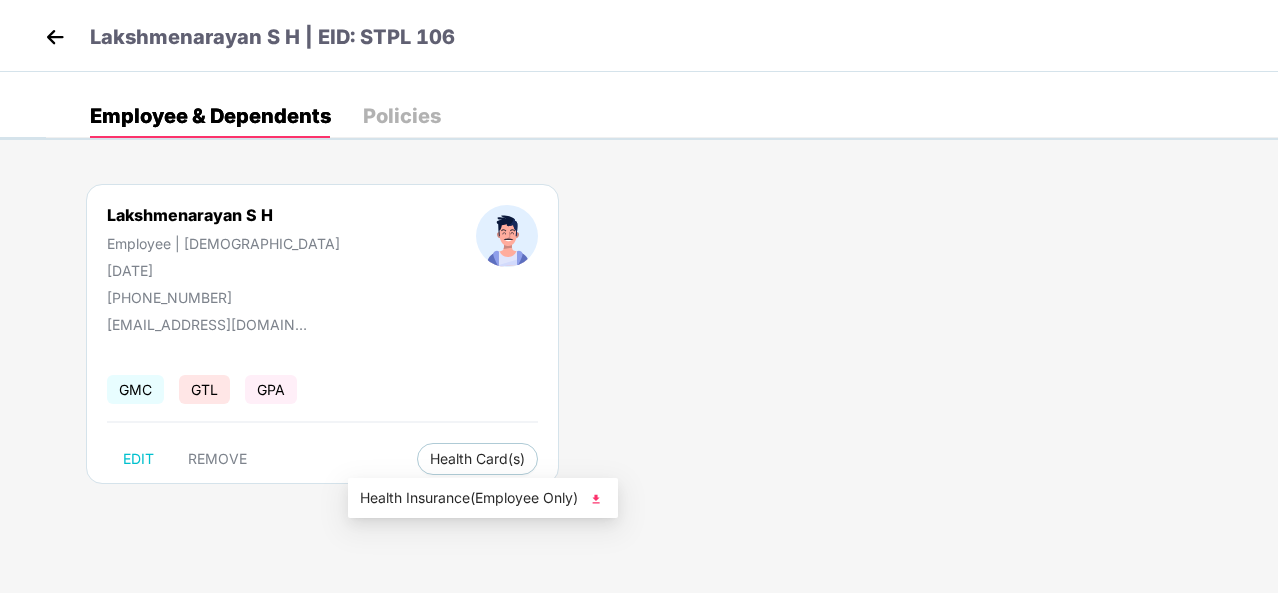 click at bounding box center [596, 499] 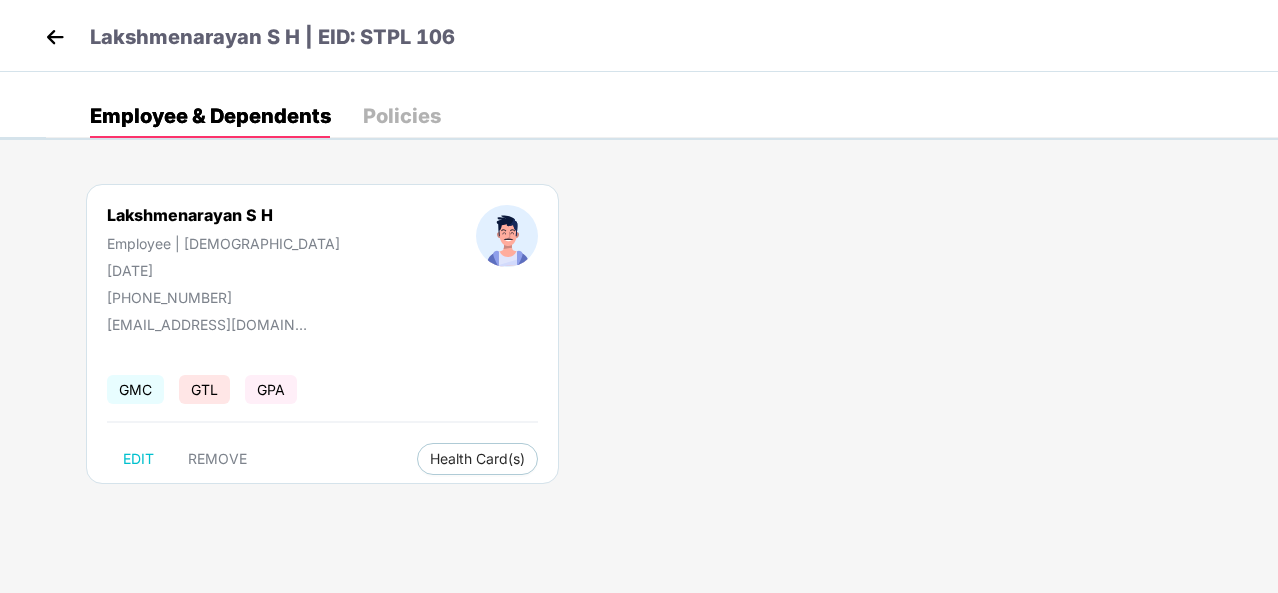 click at bounding box center (55, 37) 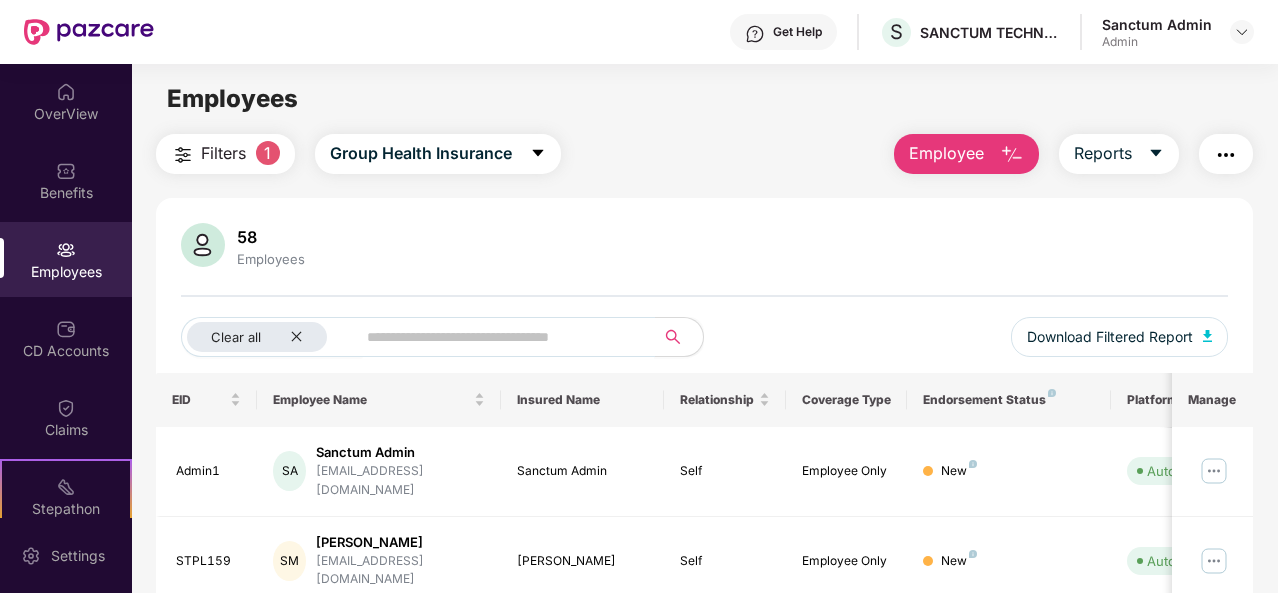 click at bounding box center [497, 337] 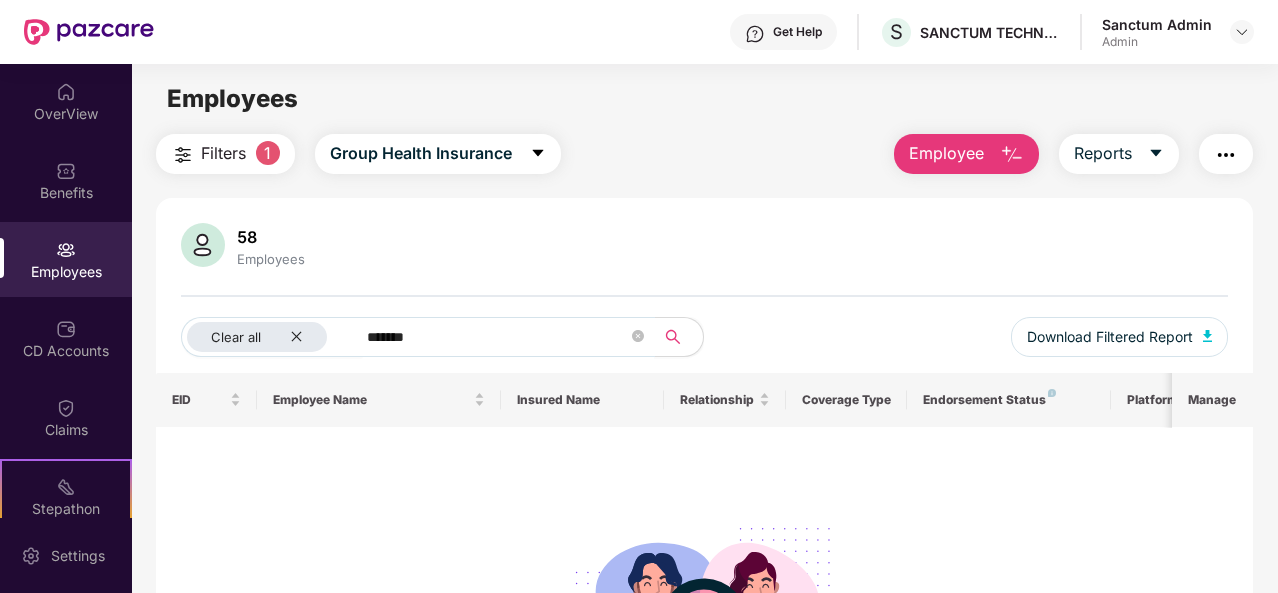 click on "*******" at bounding box center [497, 337] 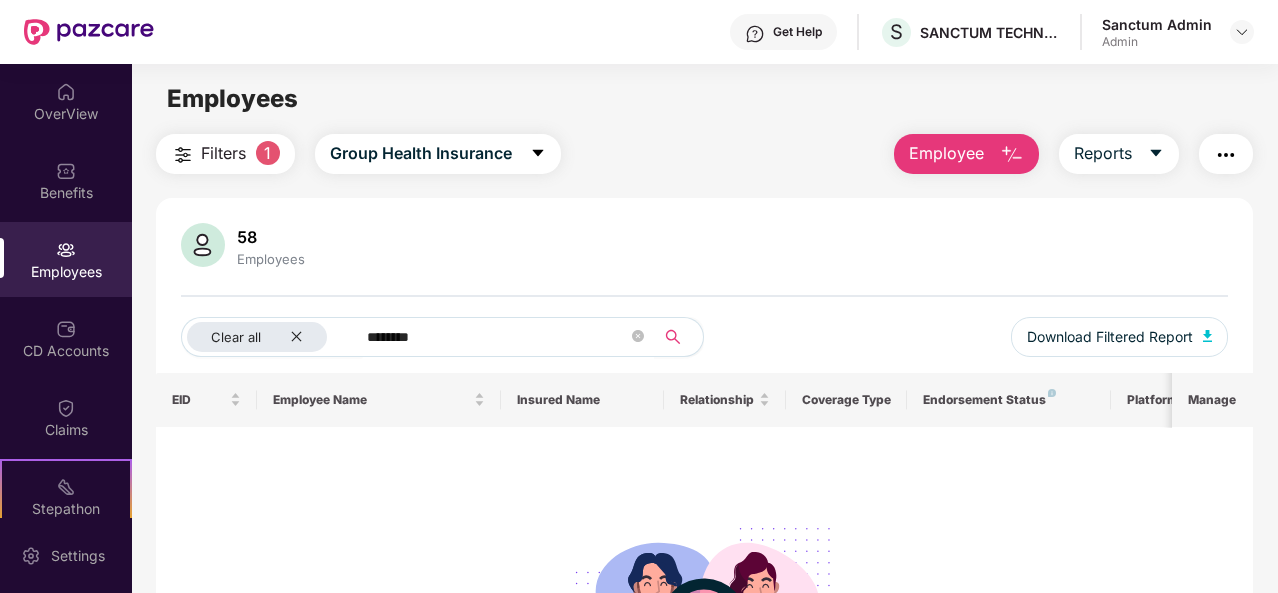 click 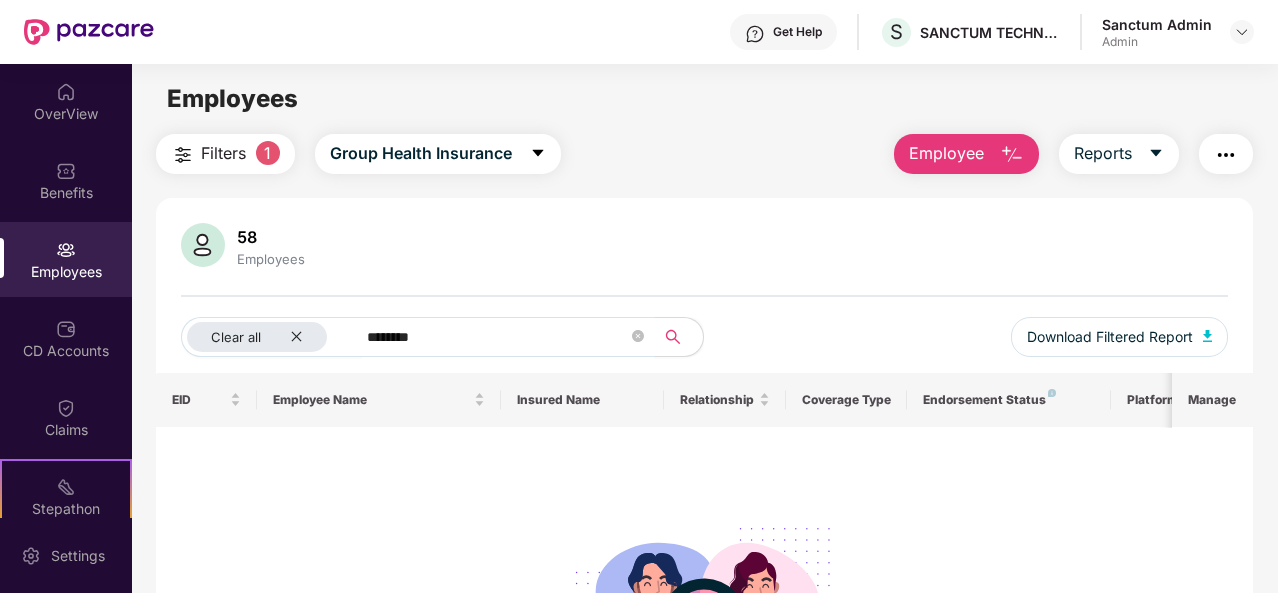 click on "********" at bounding box center (497, 337) 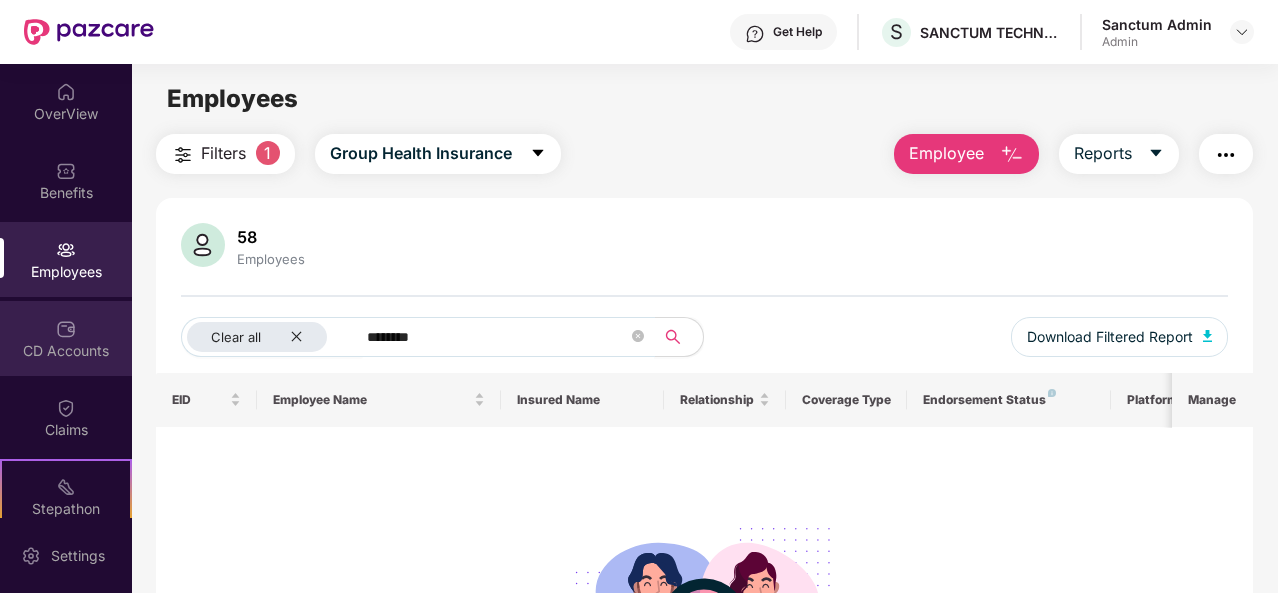 drag, startPoint x: 560, startPoint y: 325, endPoint x: 108, endPoint y: 331, distance: 452.03983 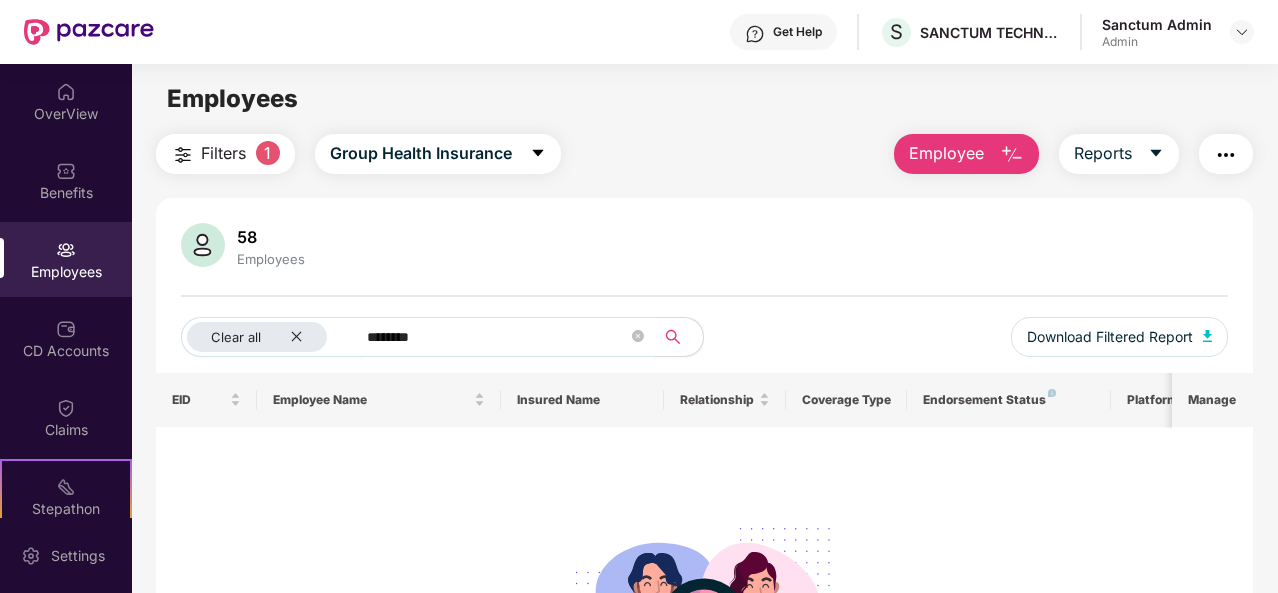 paste 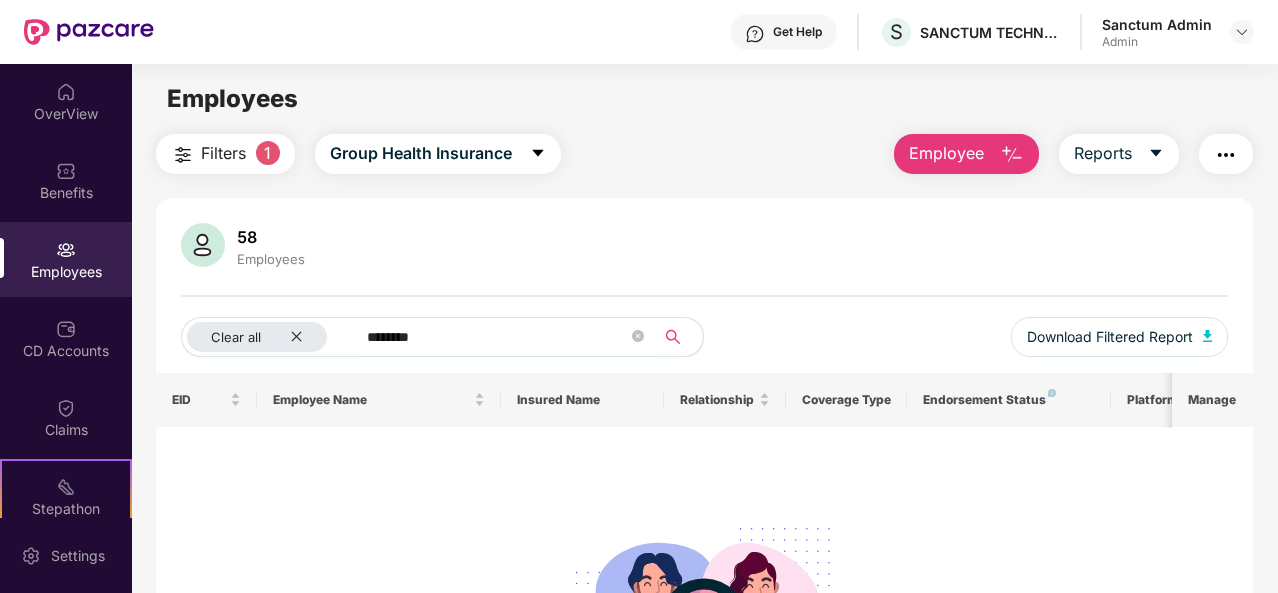 click at bounding box center [673, 337] 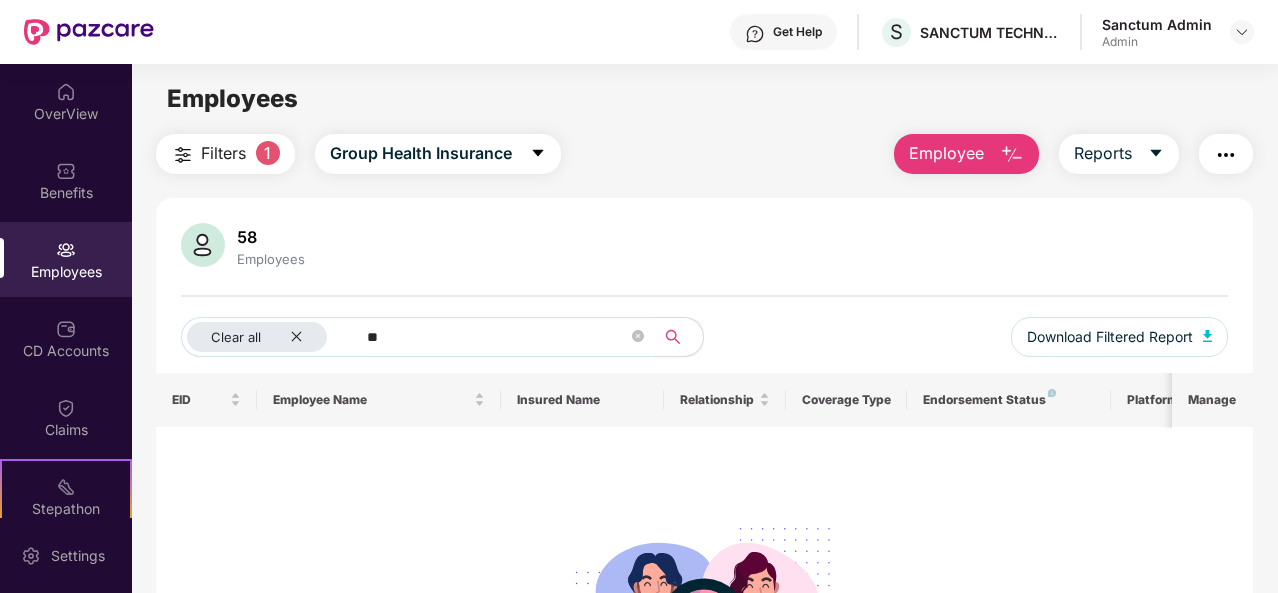 type on "*" 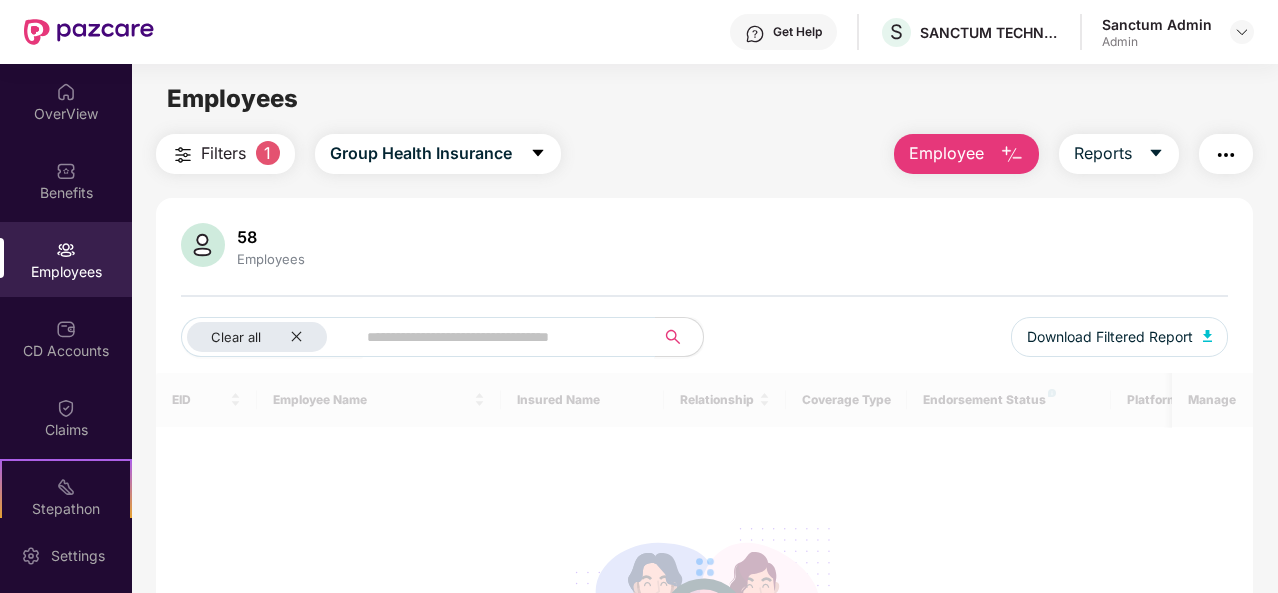 paste on "********" 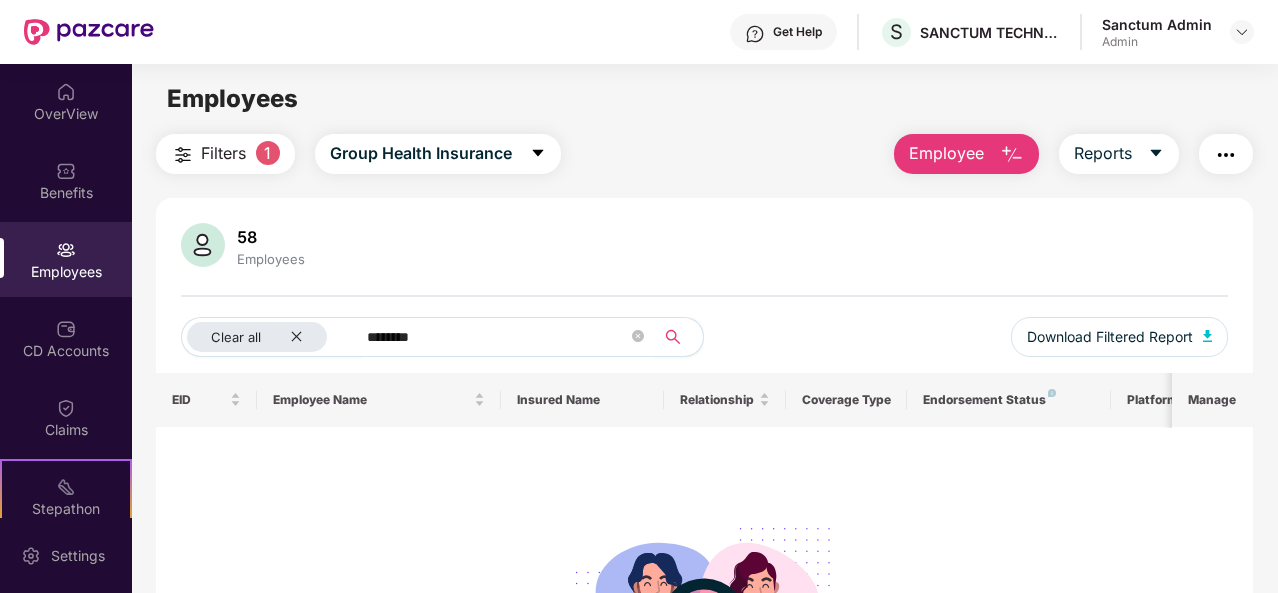 click 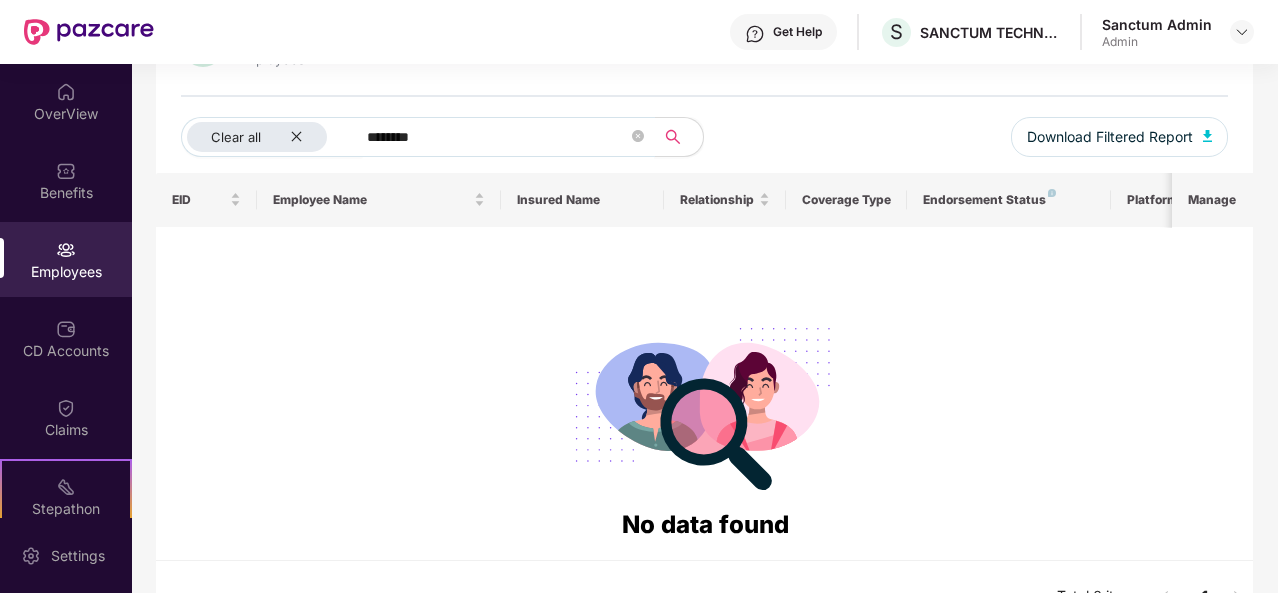 scroll, scrollTop: 238, scrollLeft: 0, axis: vertical 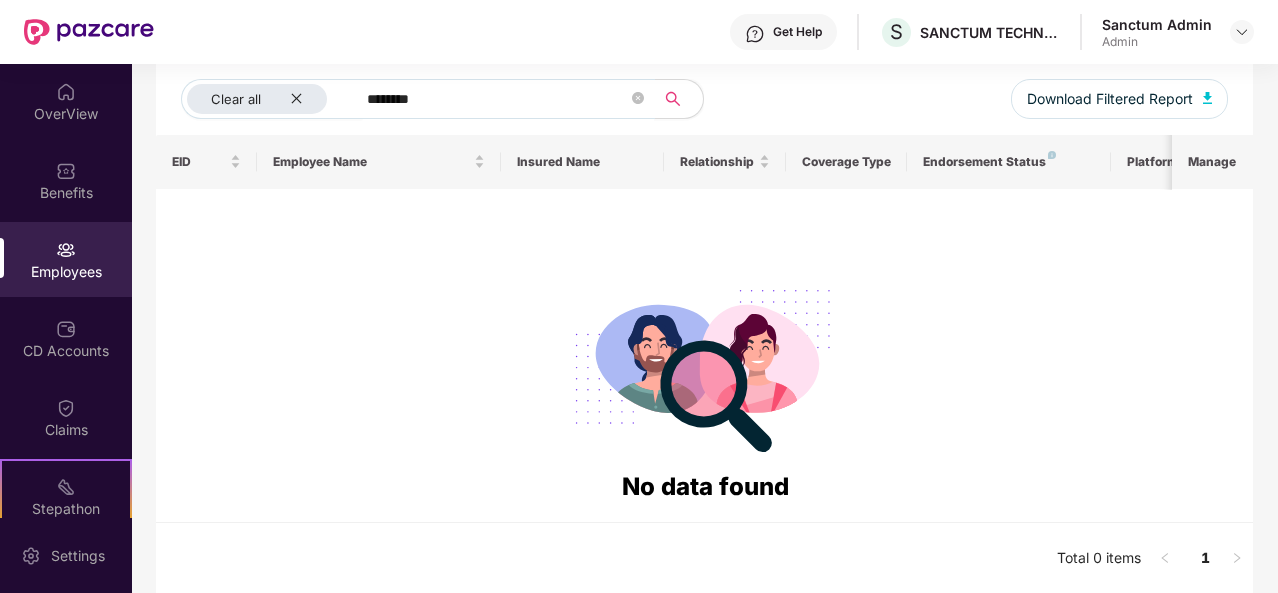 click on "Employees" at bounding box center [66, 272] 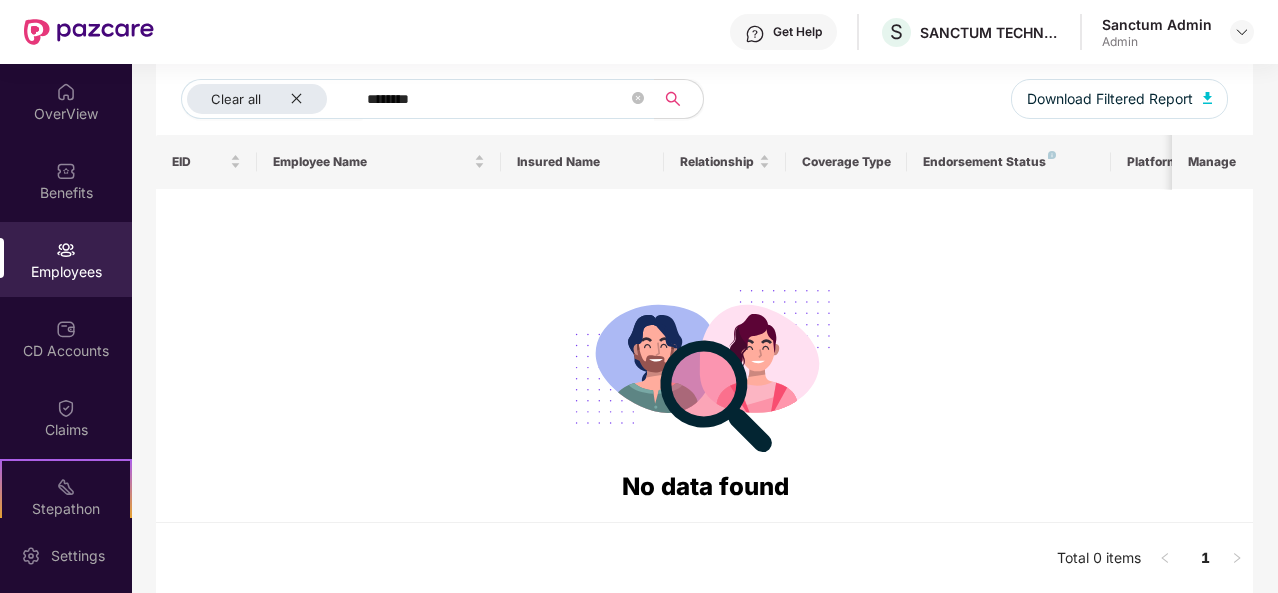 scroll, scrollTop: 0, scrollLeft: 0, axis: both 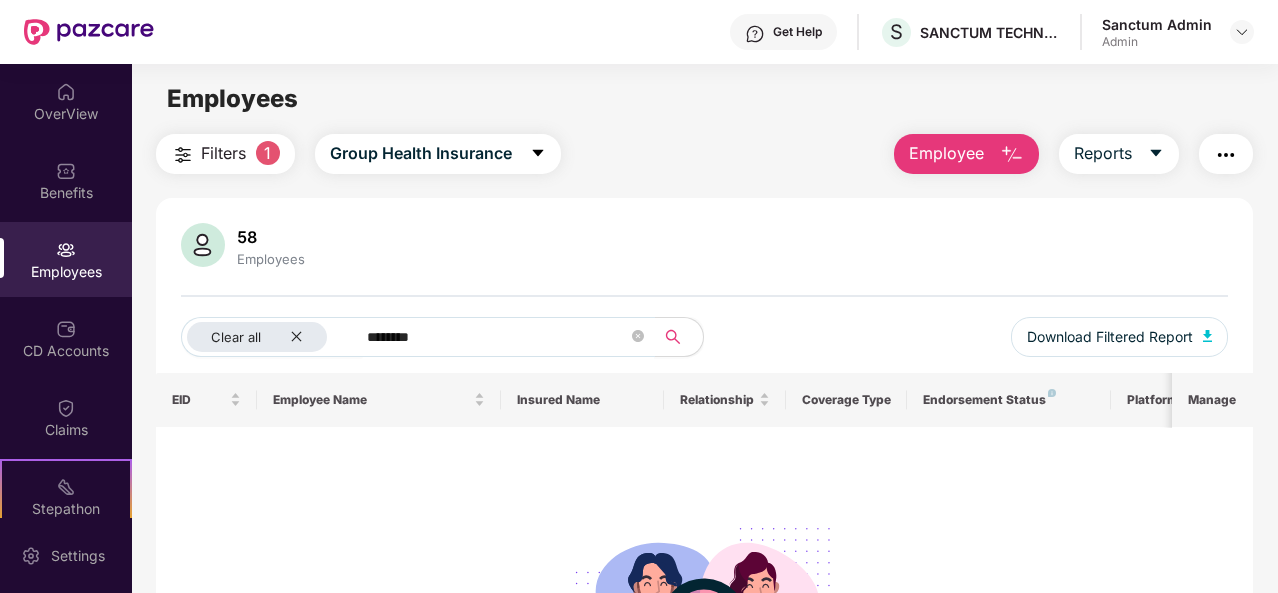 click on "********" at bounding box center (497, 337) 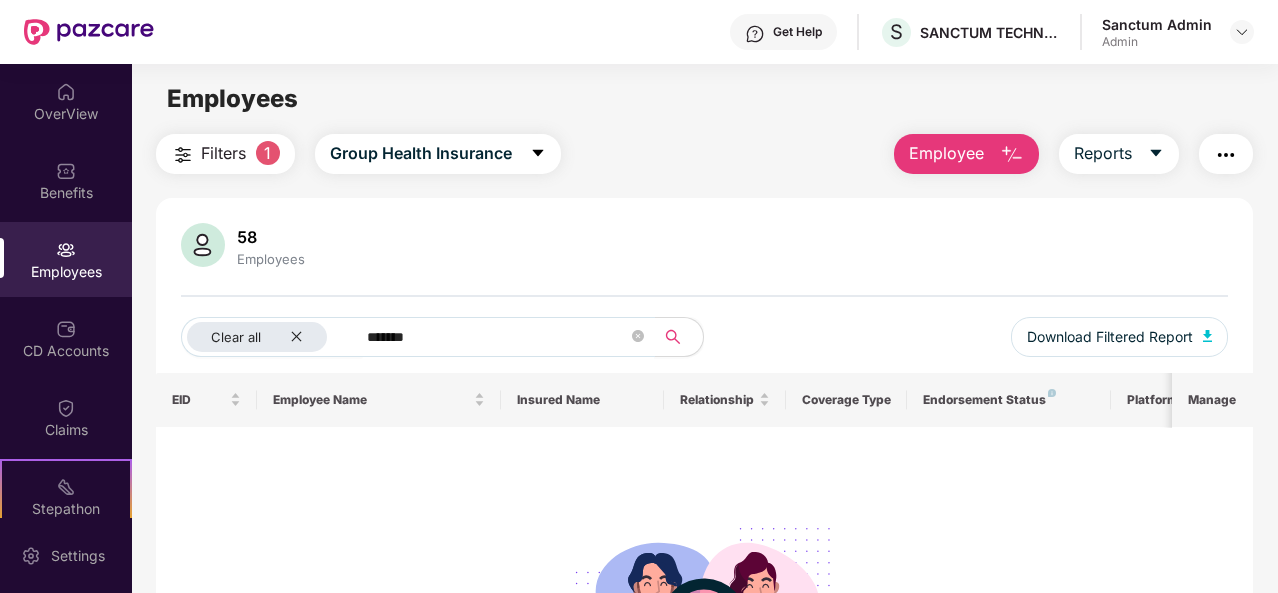 click on "*******" at bounding box center [499, 337] 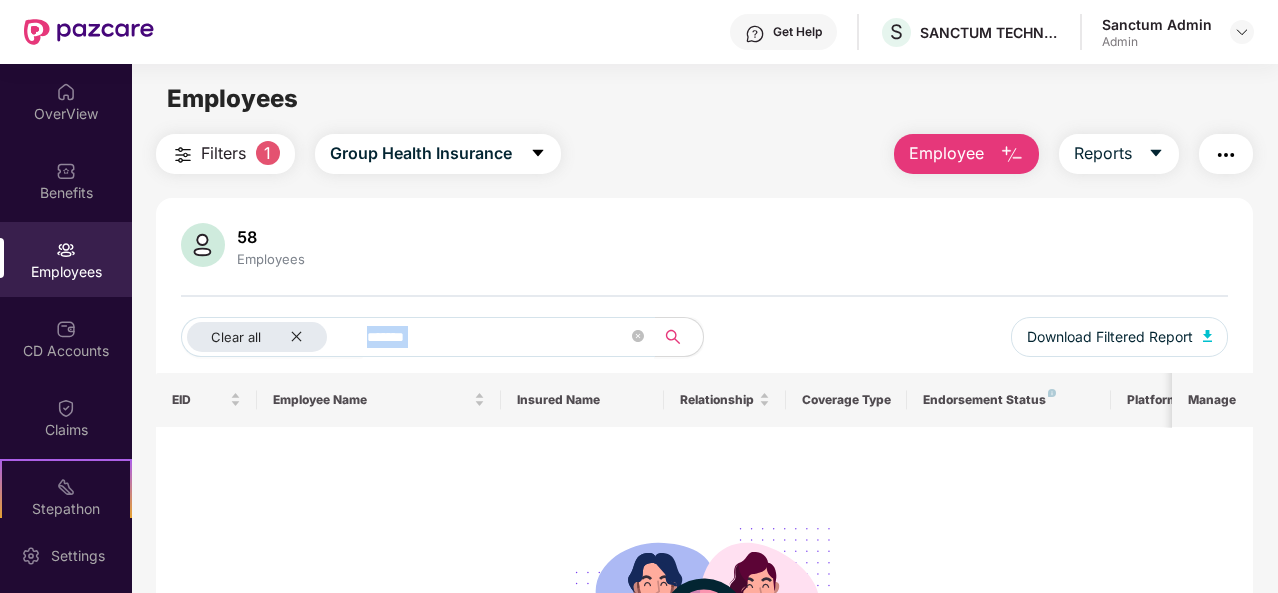 click on "*******" at bounding box center [499, 337] 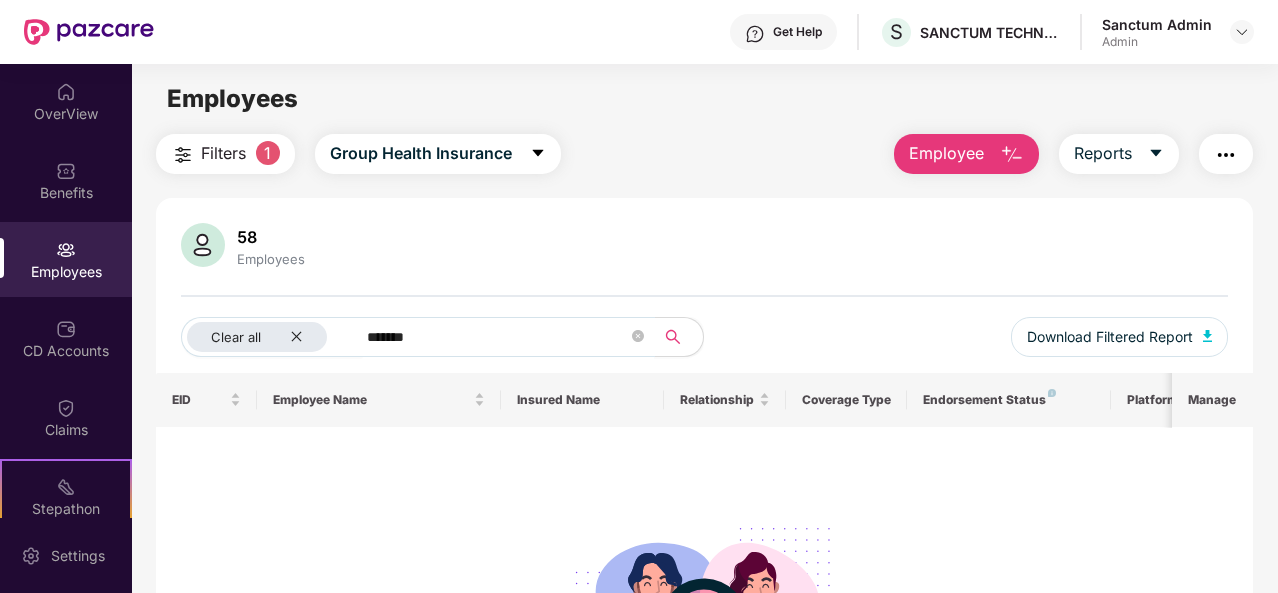 click on "*******" at bounding box center (499, 337) 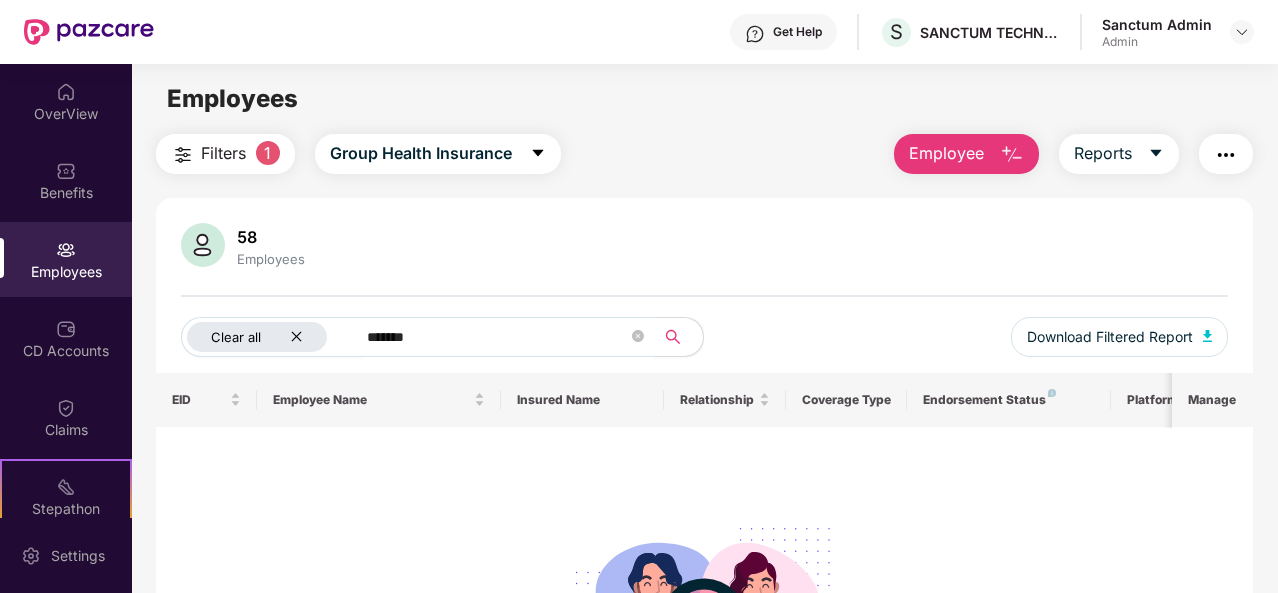 drag, startPoint x: 402, startPoint y: 315, endPoint x: 286, endPoint y: 345, distance: 119.81653 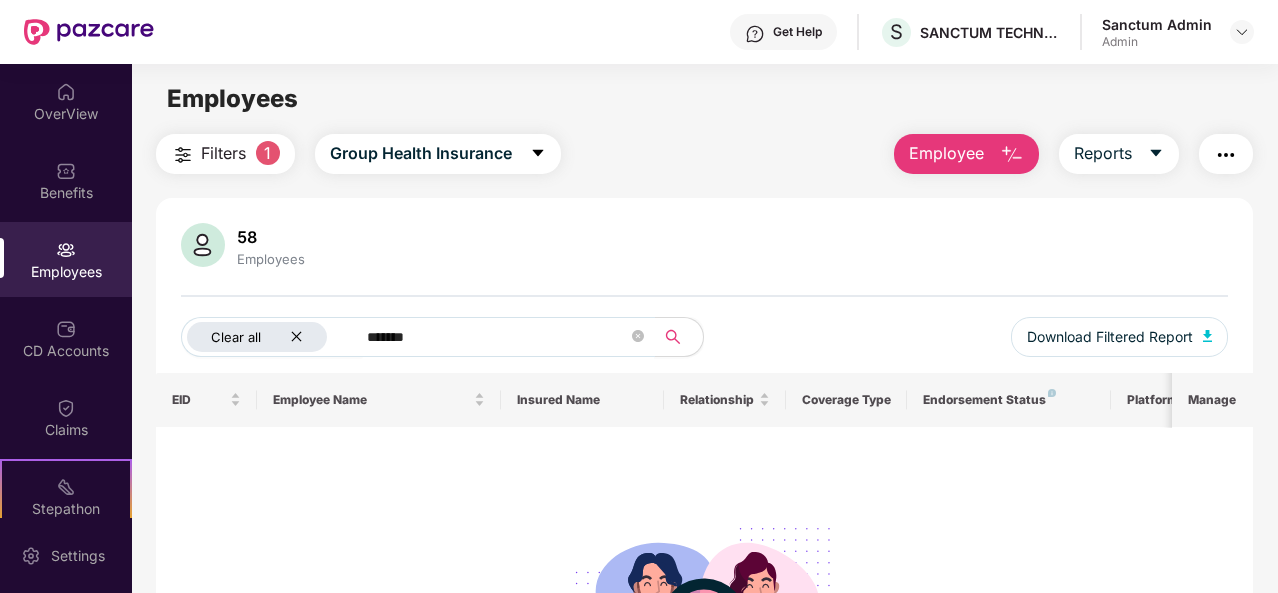 click on "Clear all" at bounding box center (257, 337) 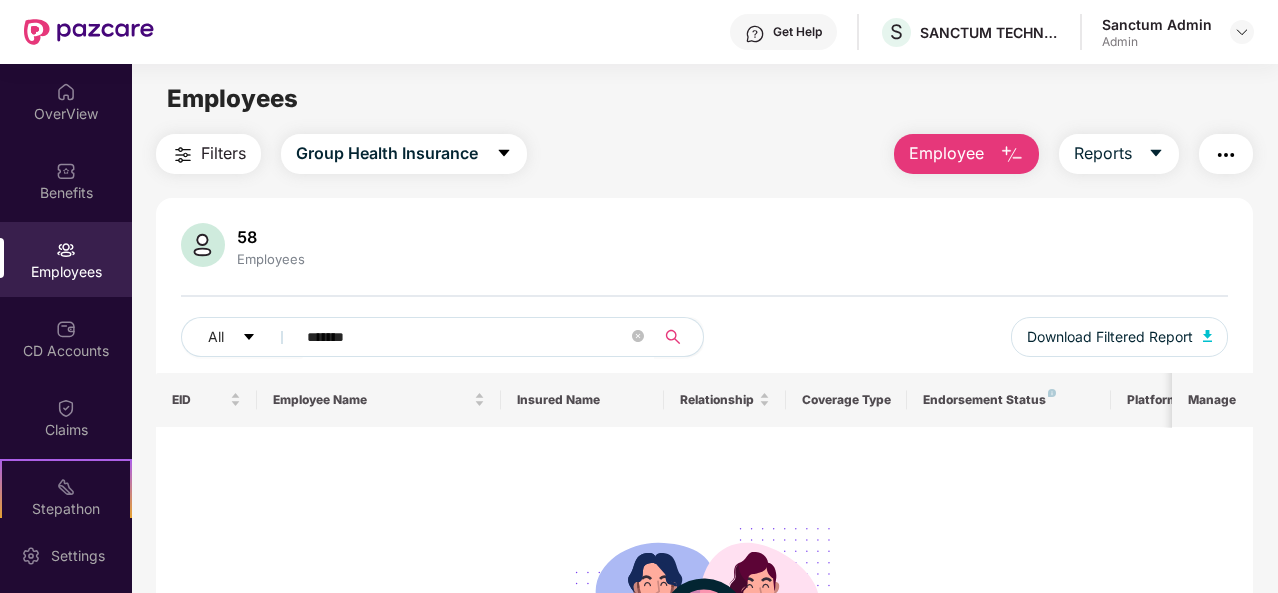 click 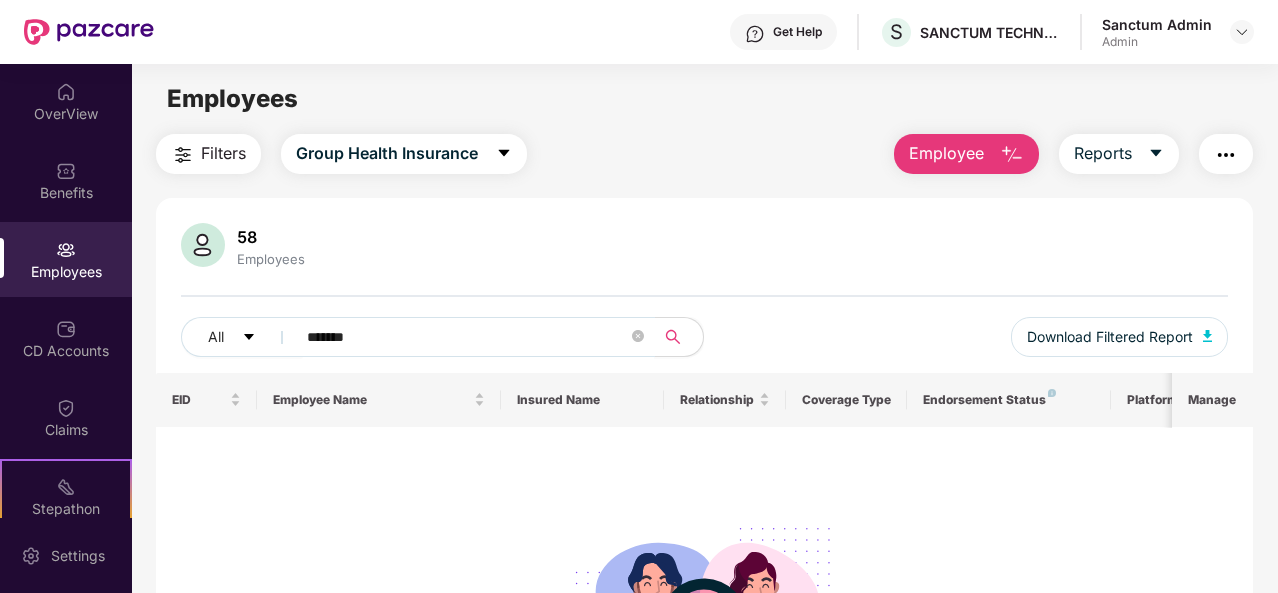 click on "*******" at bounding box center [467, 337] 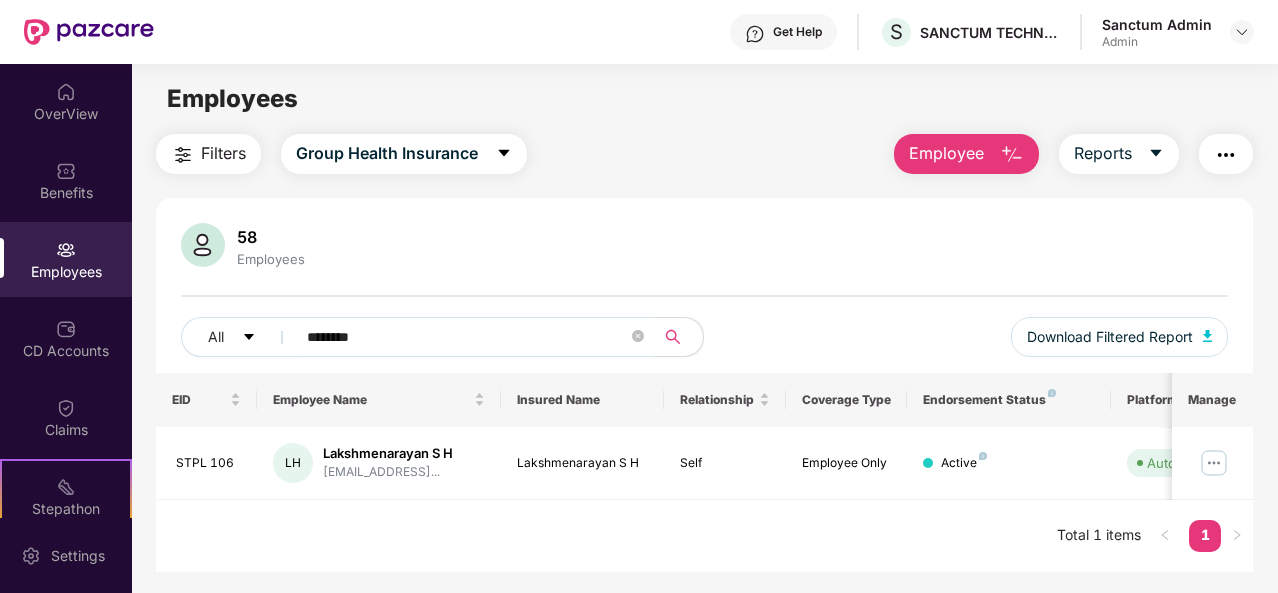 click on "********" at bounding box center [467, 337] 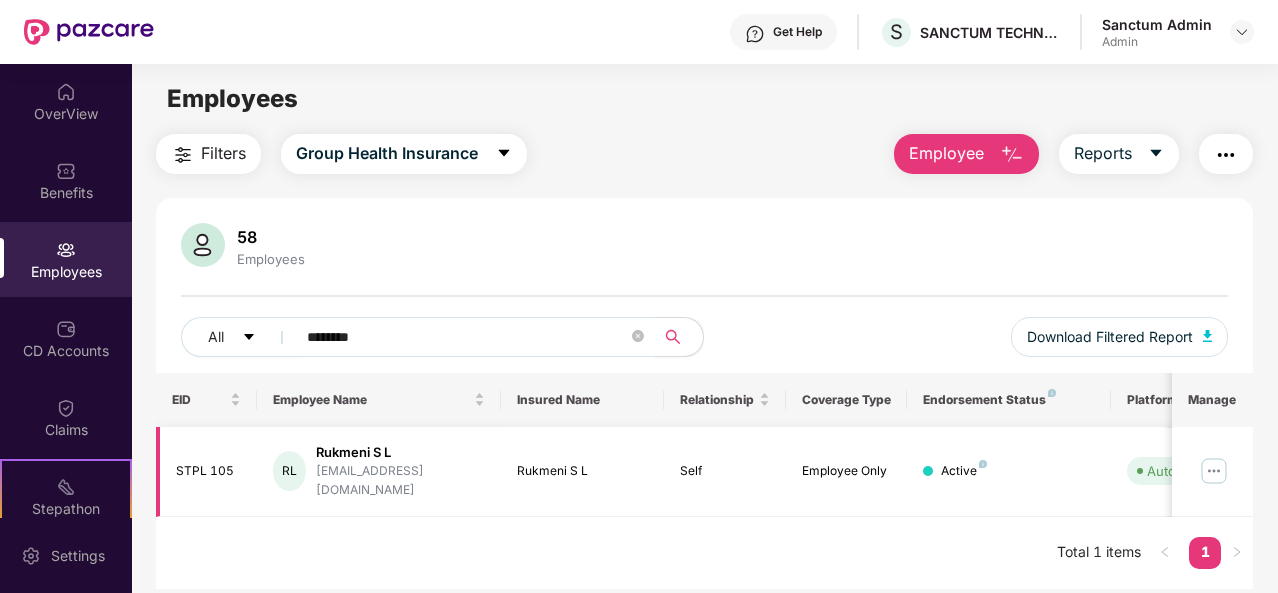 type on "********" 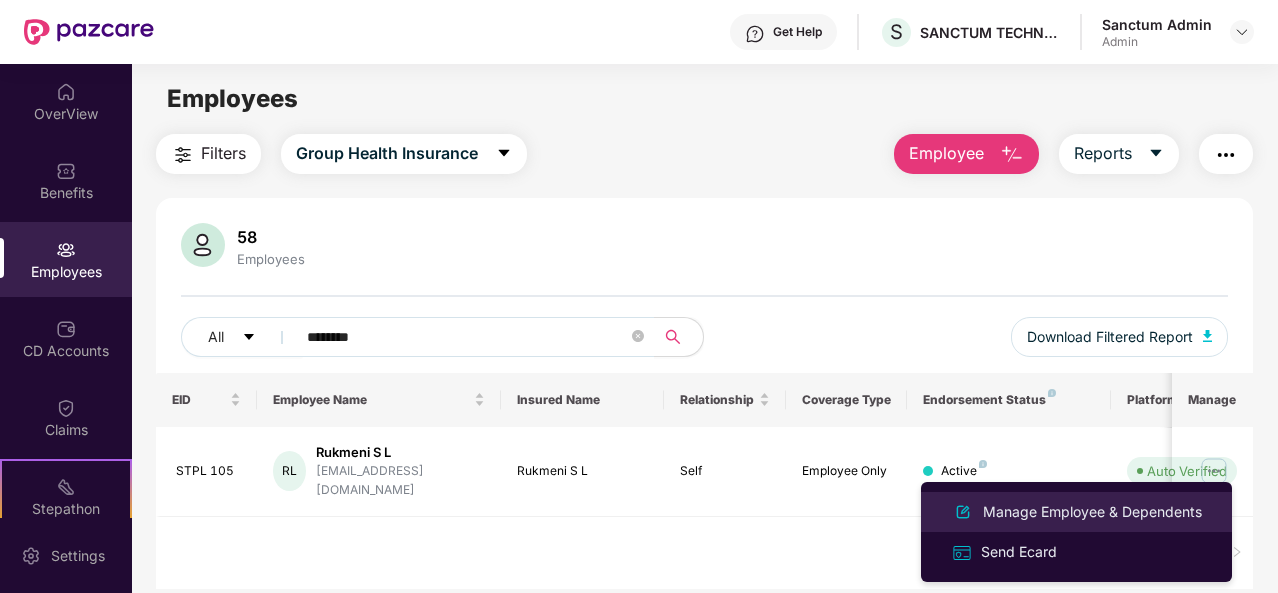 click on "Manage Employee & Dependents" at bounding box center [1092, 512] 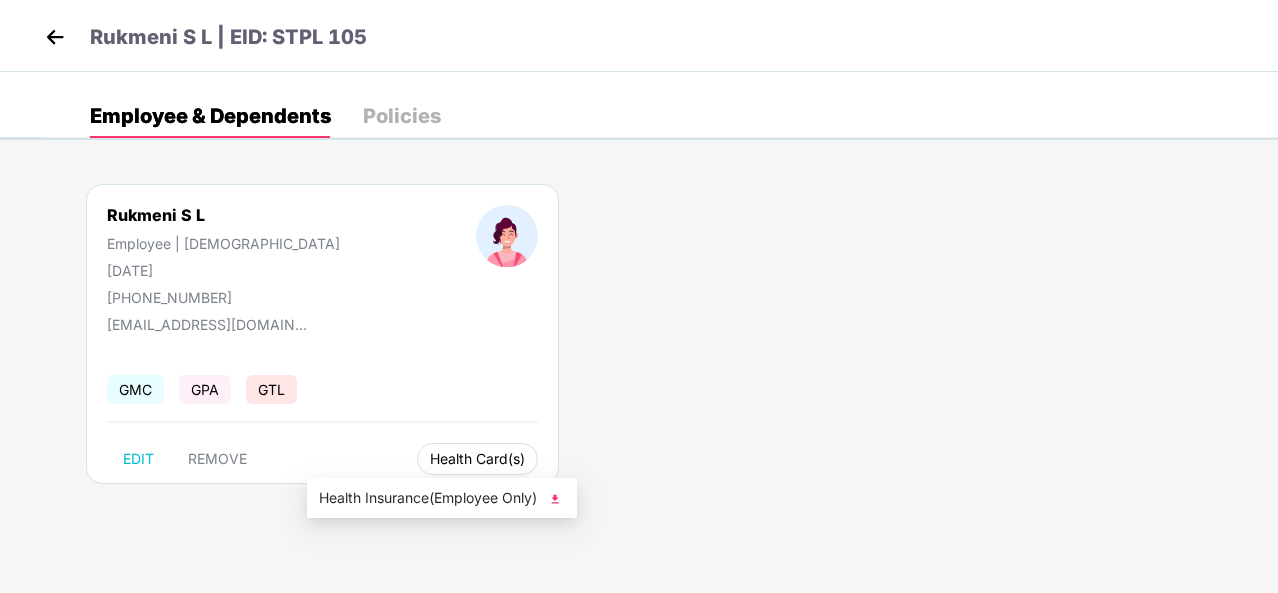 click on "Health Card(s)" at bounding box center (477, 459) 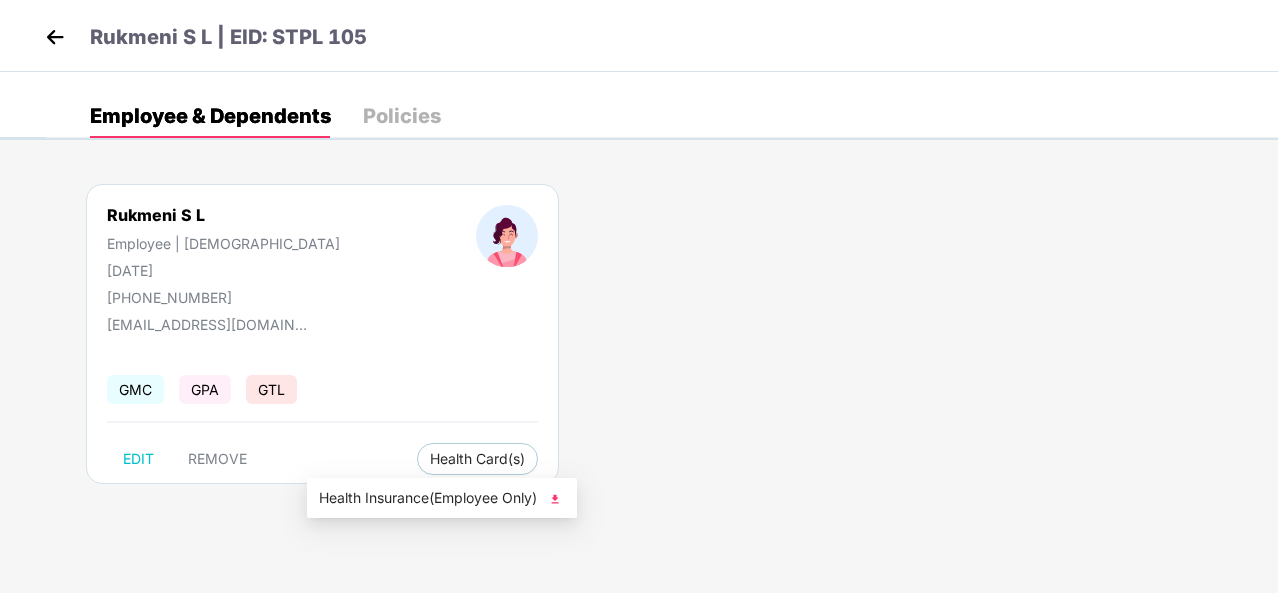 click at bounding box center [555, 499] 